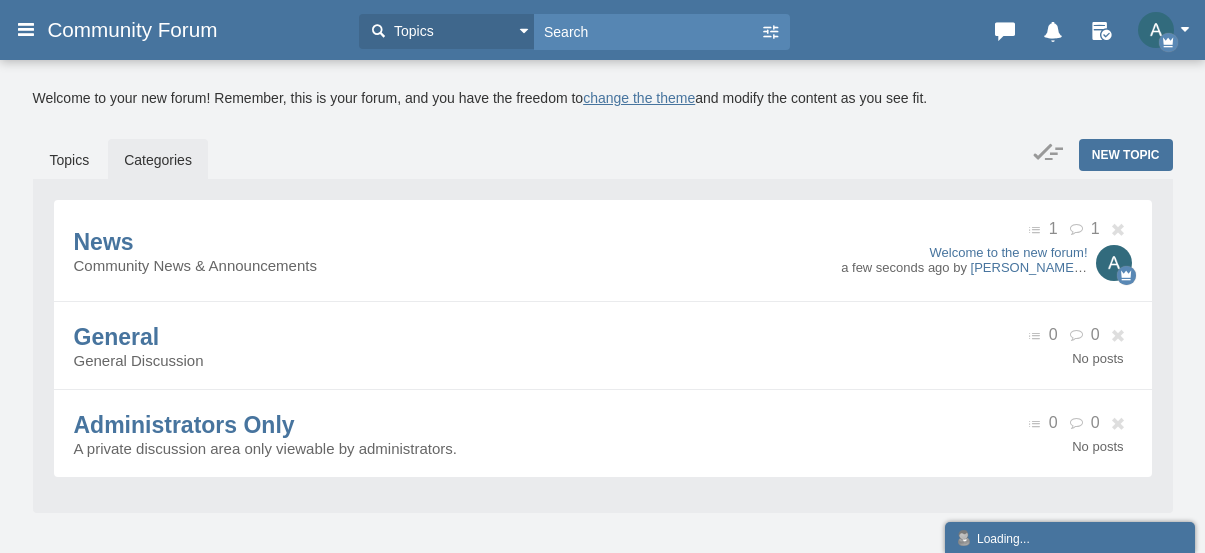 scroll, scrollTop: 0, scrollLeft: 0, axis: both 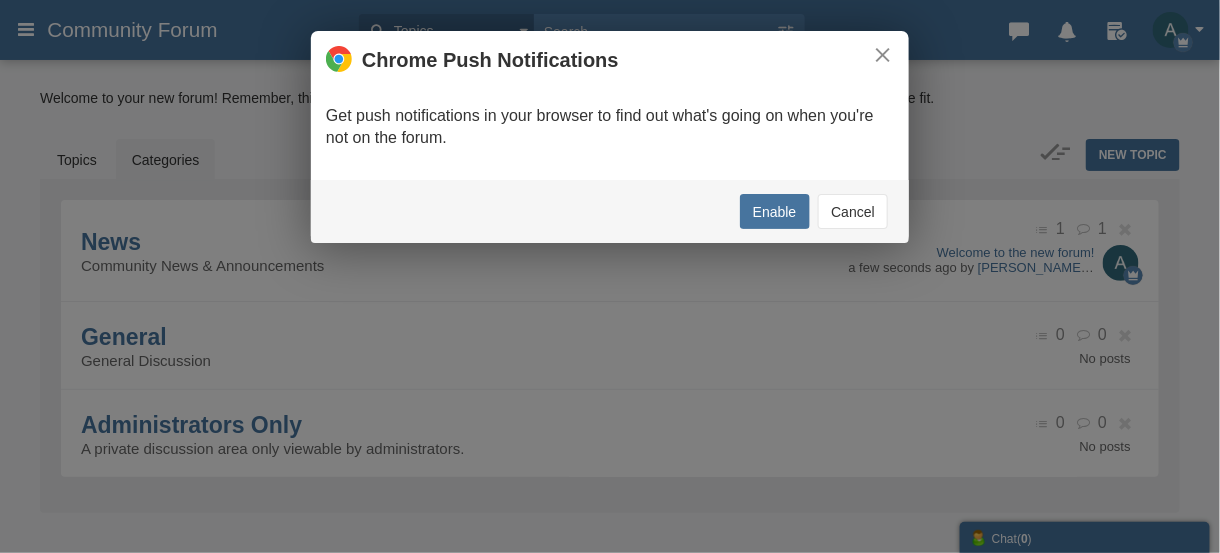 click on "Cancel" at bounding box center [853, 211] 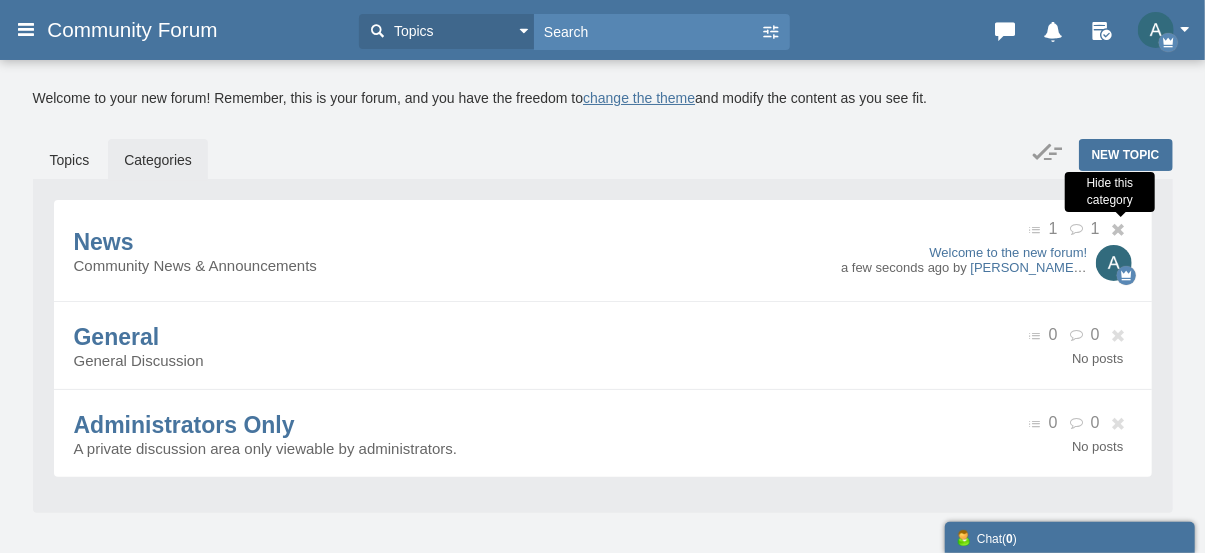 click at bounding box center [1121, 230] 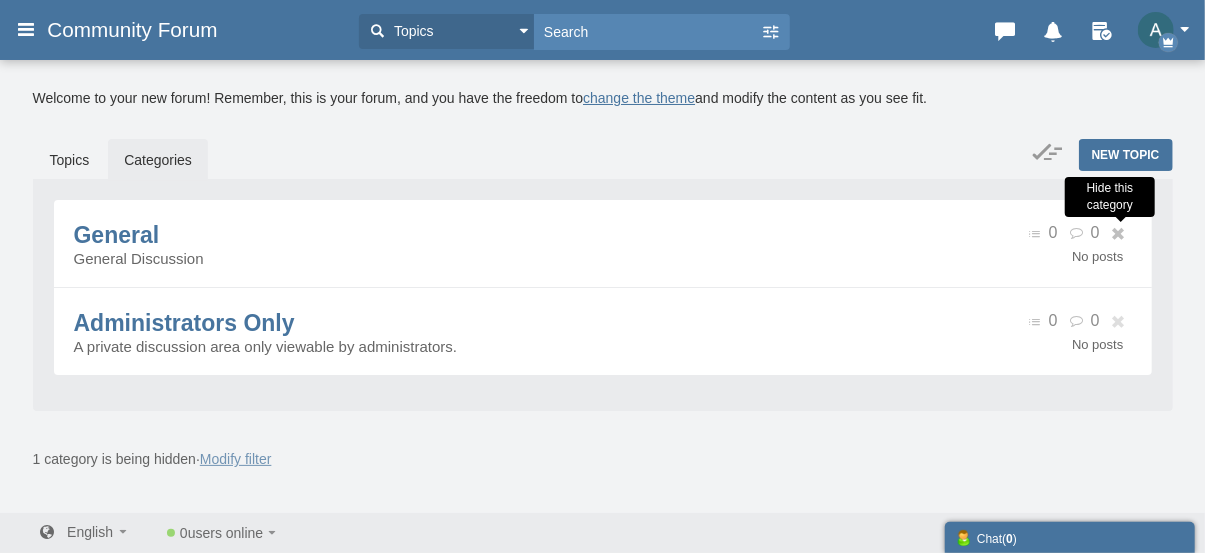 click at bounding box center (1121, 234) 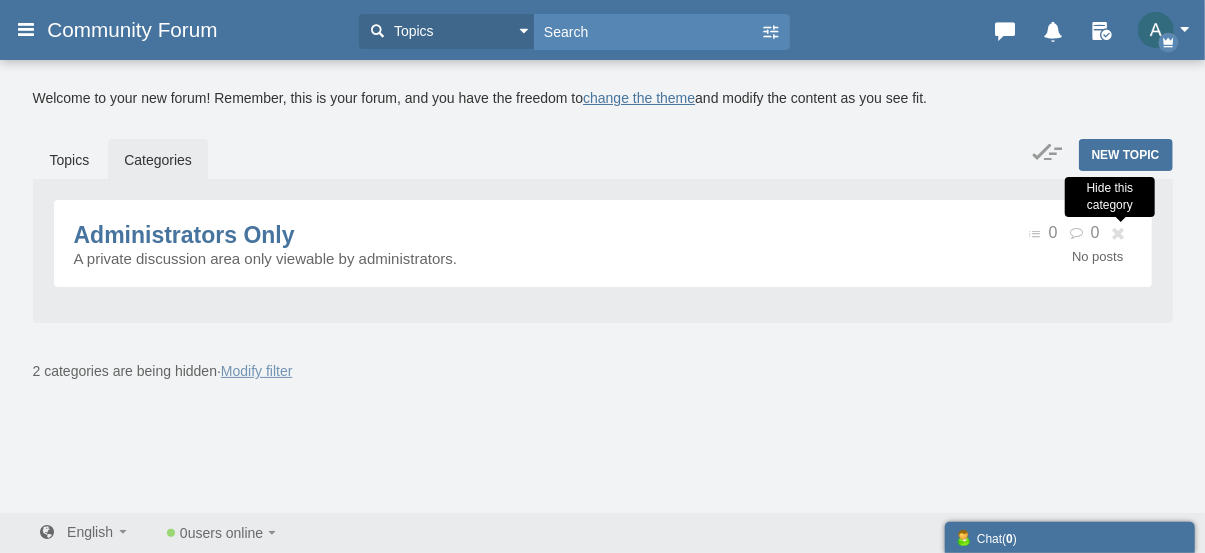 click at bounding box center (1121, 234) 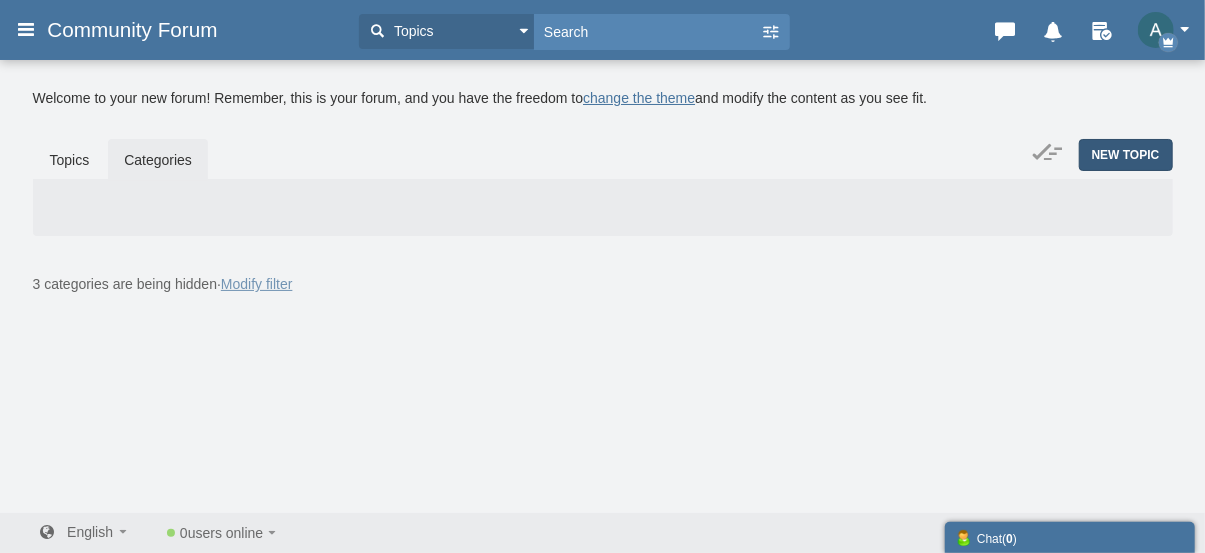 click on "New Topic" at bounding box center [1126, 155] 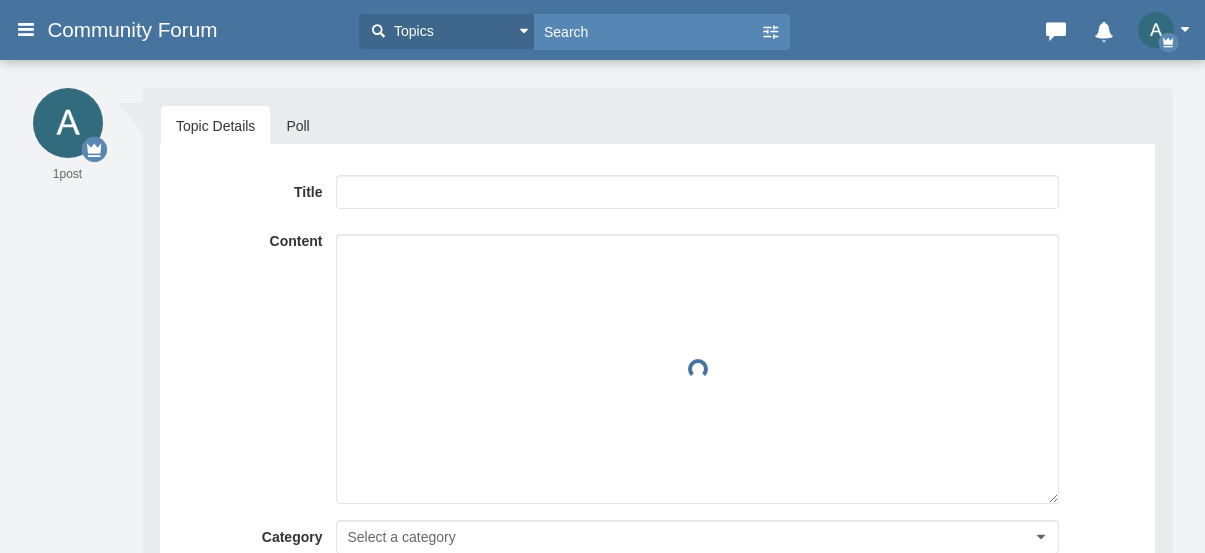 scroll, scrollTop: 0, scrollLeft: 0, axis: both 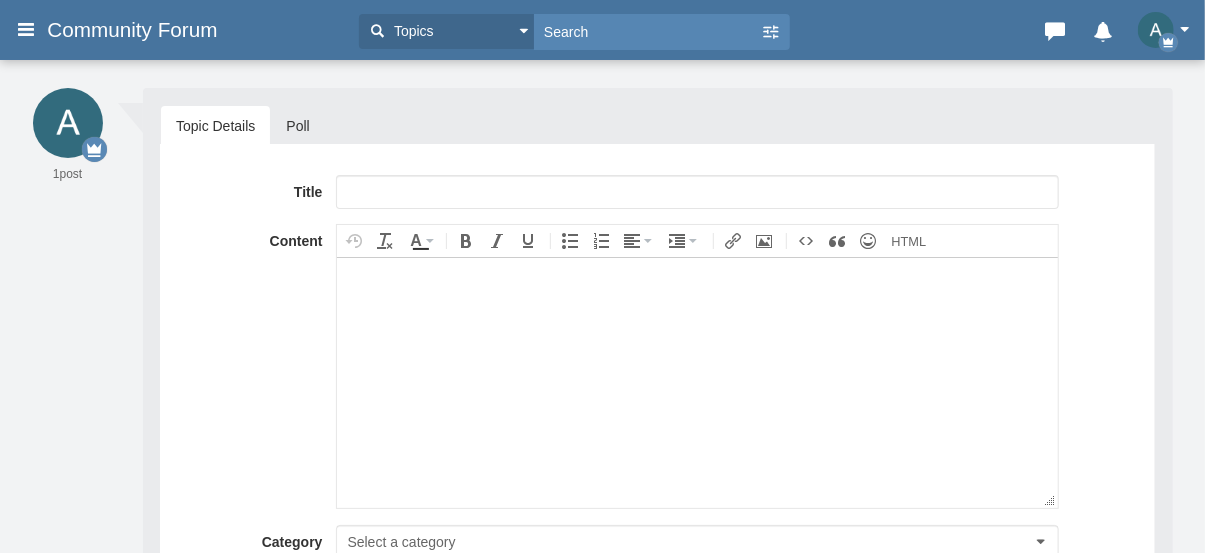 click at bounding box center (697, 192) 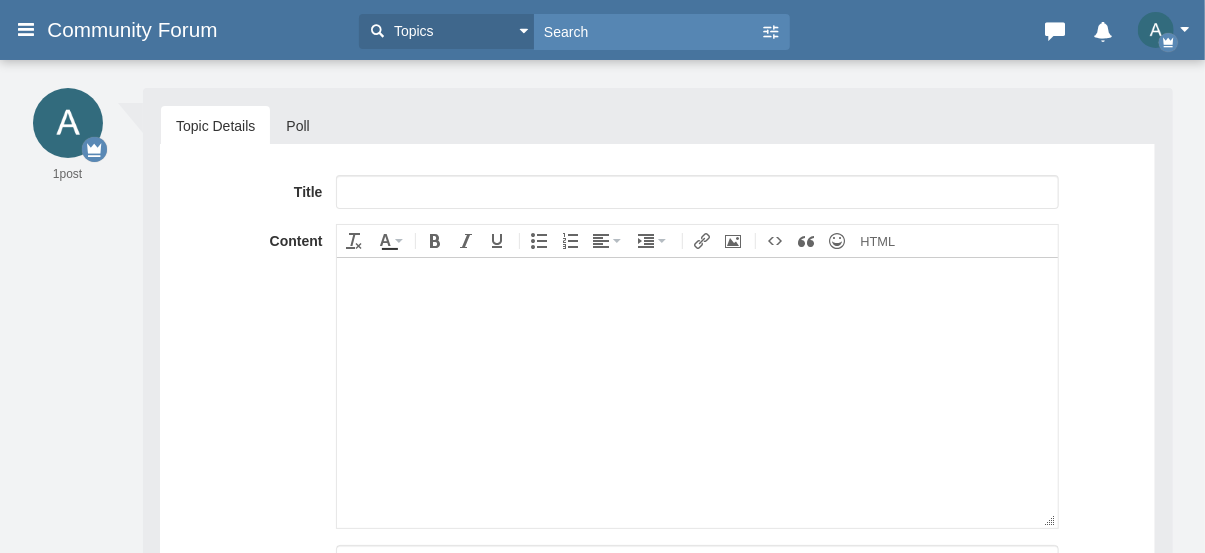 scroll, scrollTop: 0, scrollLeft: 0, axis: both 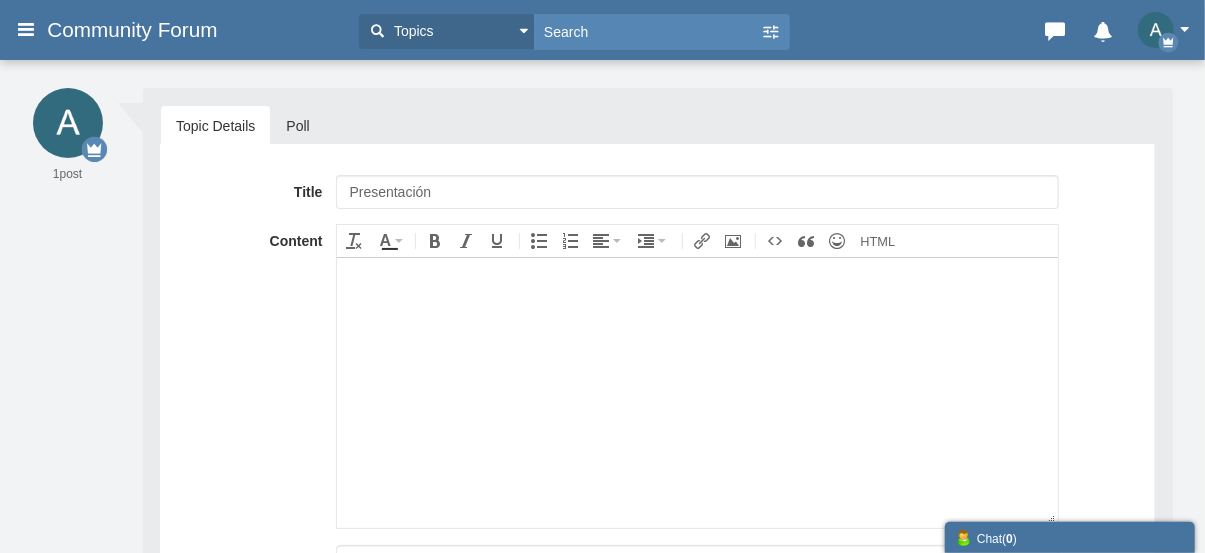 type on "Presentación" 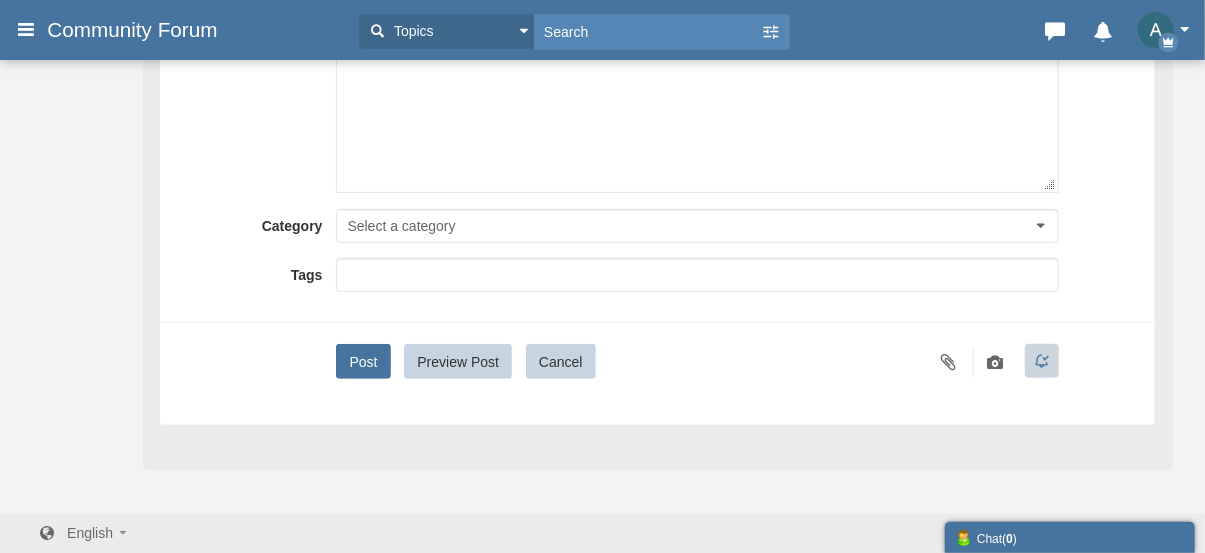 scroll, scrollTop: 339, scrollLeft: 0, axis: vertical 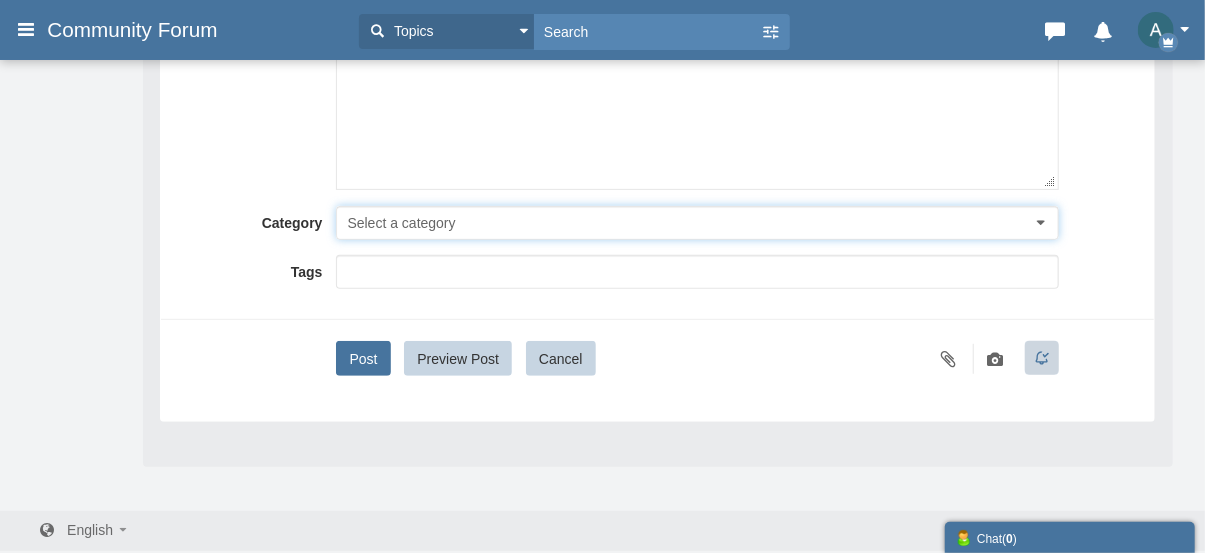 click on "Select a category" at bounding box center [697, 223] 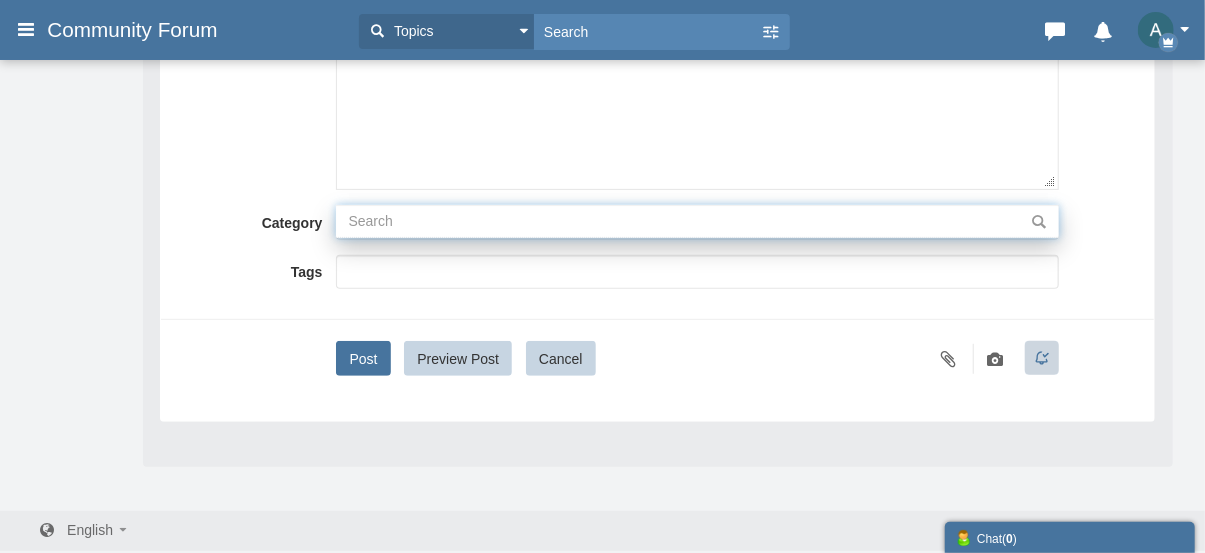 click at bounding box center (697, 221) 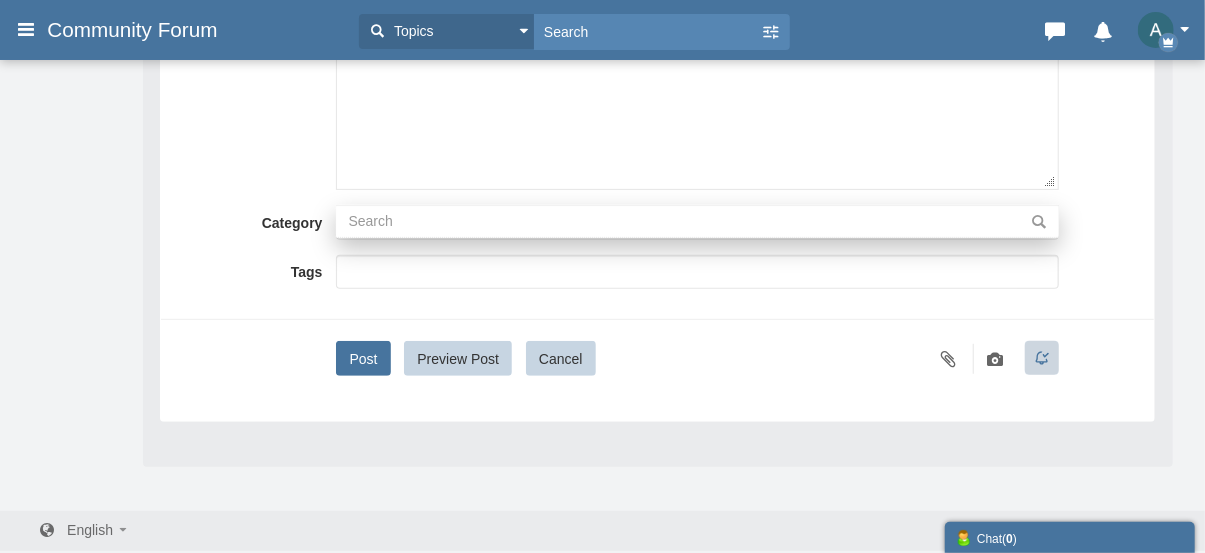 click at bounding box center (697, 272) 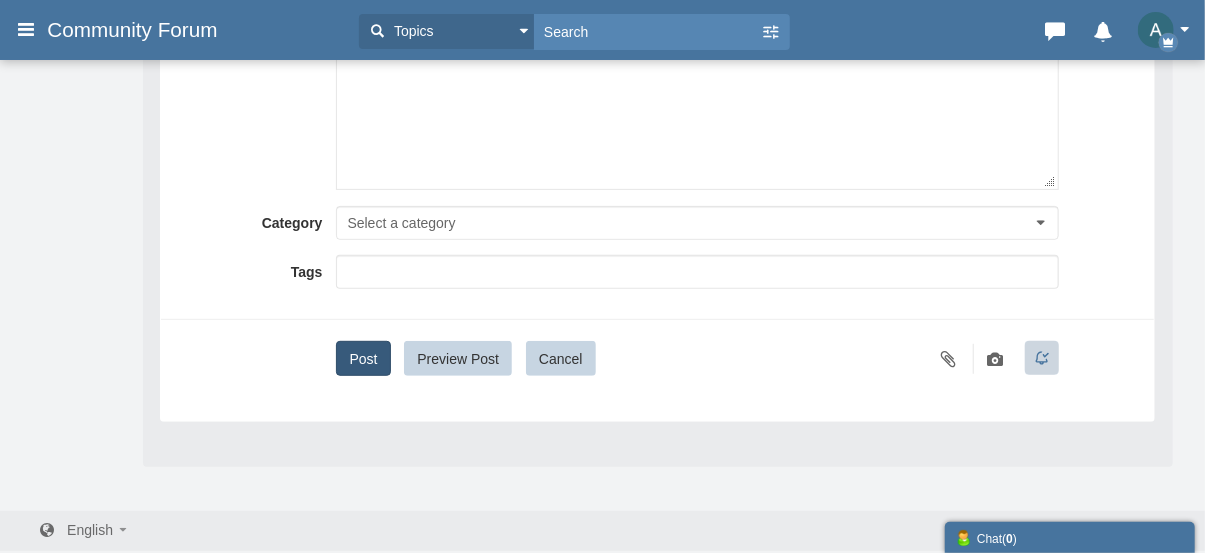 click on "Post" at bounding box center [363, 358] 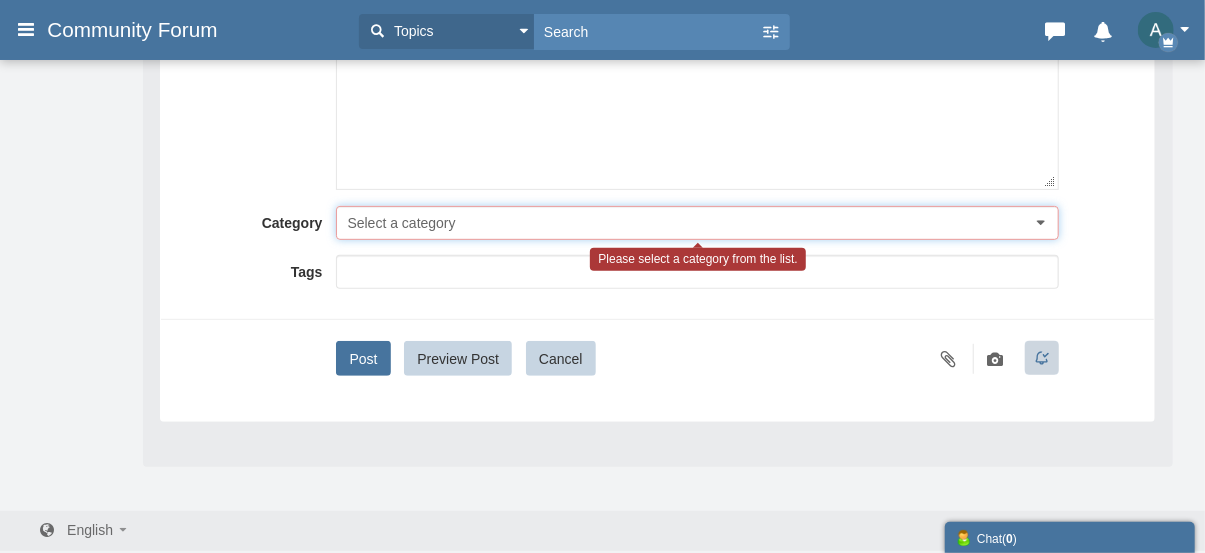click on "Select a category" at bounding box center (697, 223) 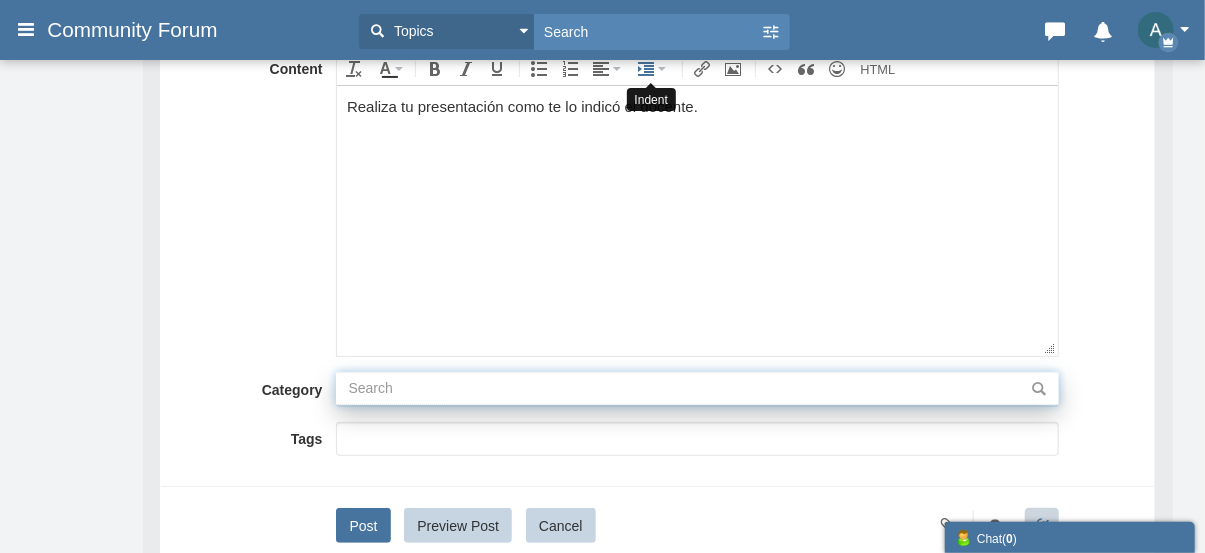 scroll, scrollTop: 339, scrollLeft: 0, axis: vertical 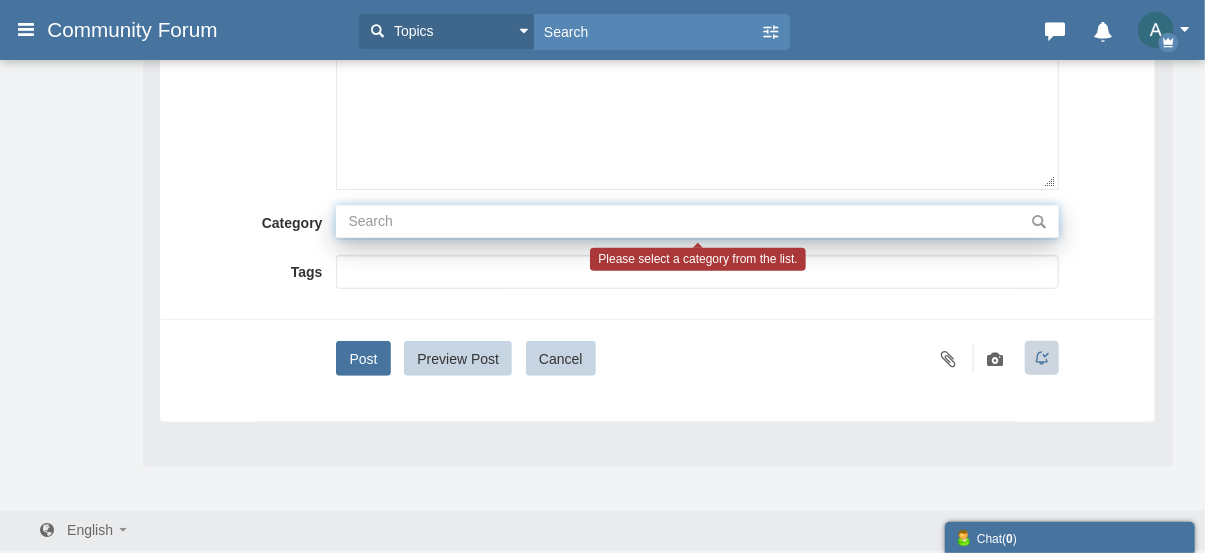 click at bounding box center [697, 221] 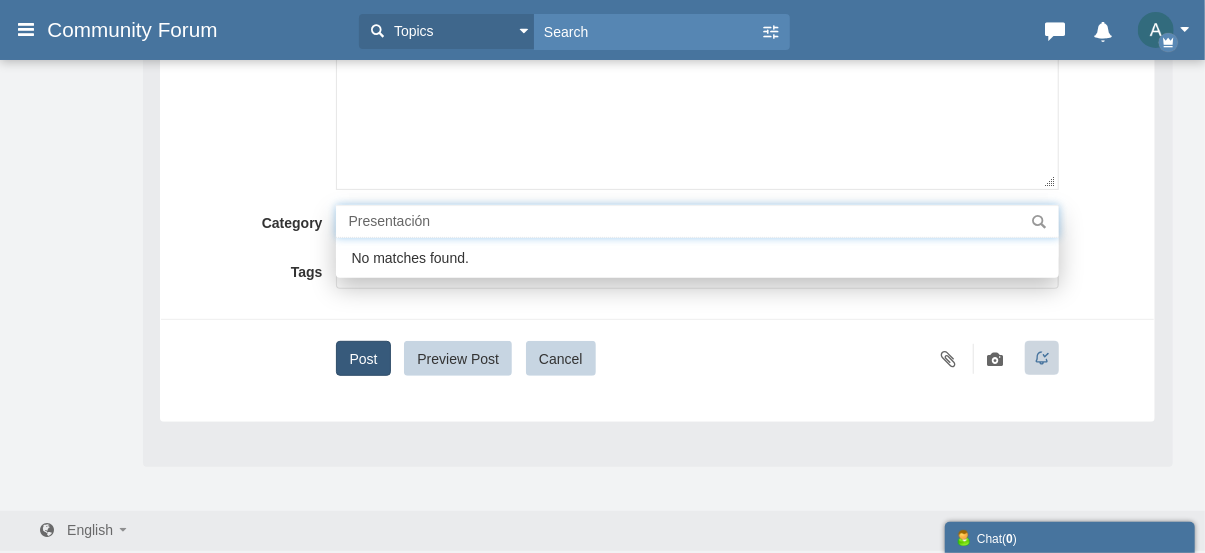 type on "Presentación" 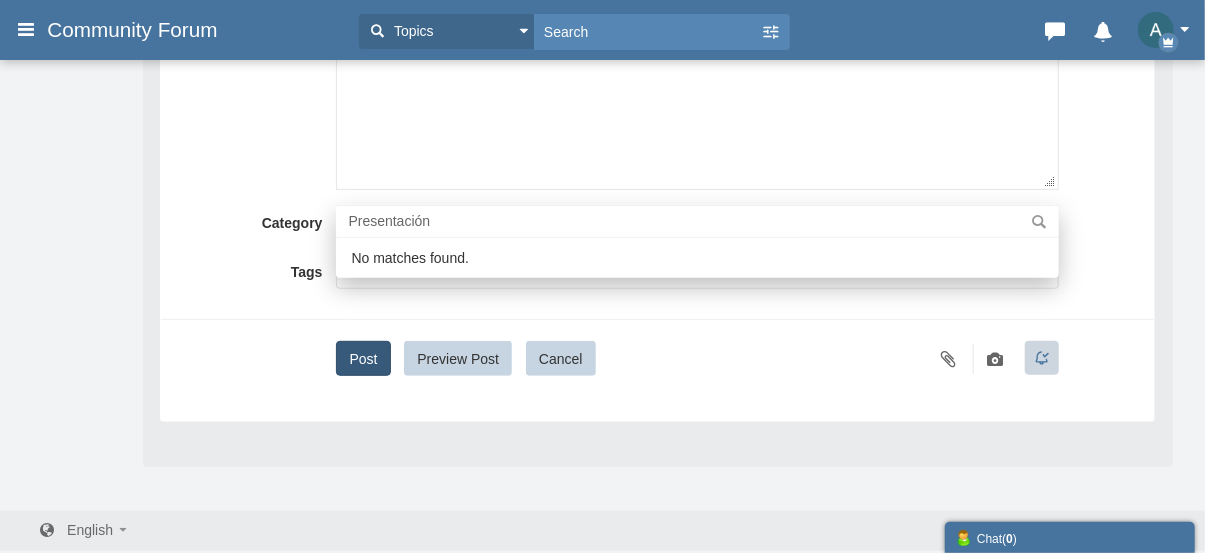 click on "Post" at bounding box center (363, 358) 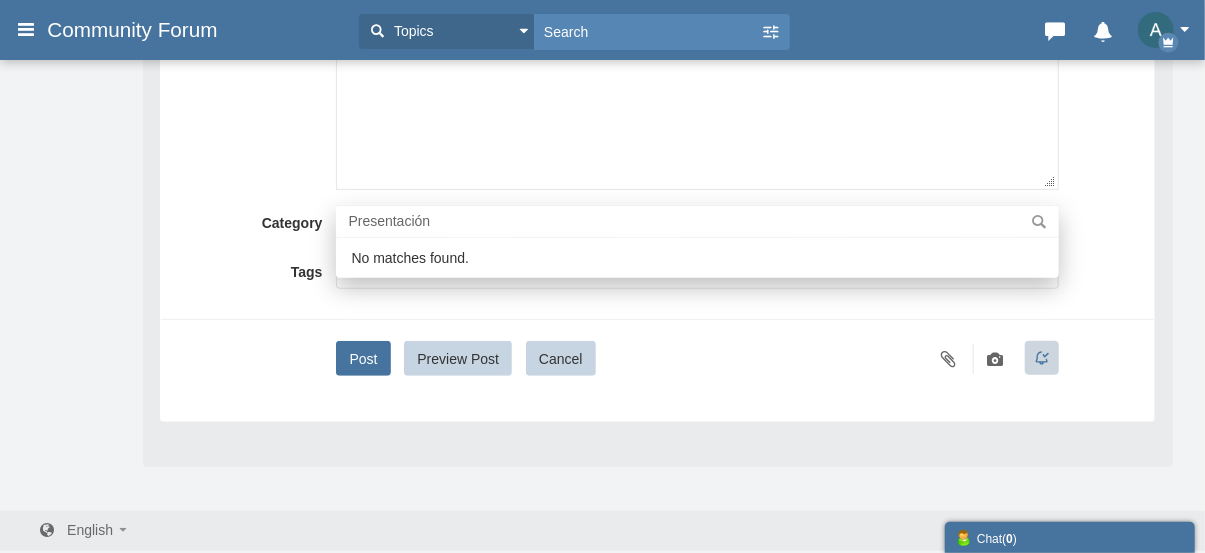 click on "No matches found." at bounding box center [697, 258] 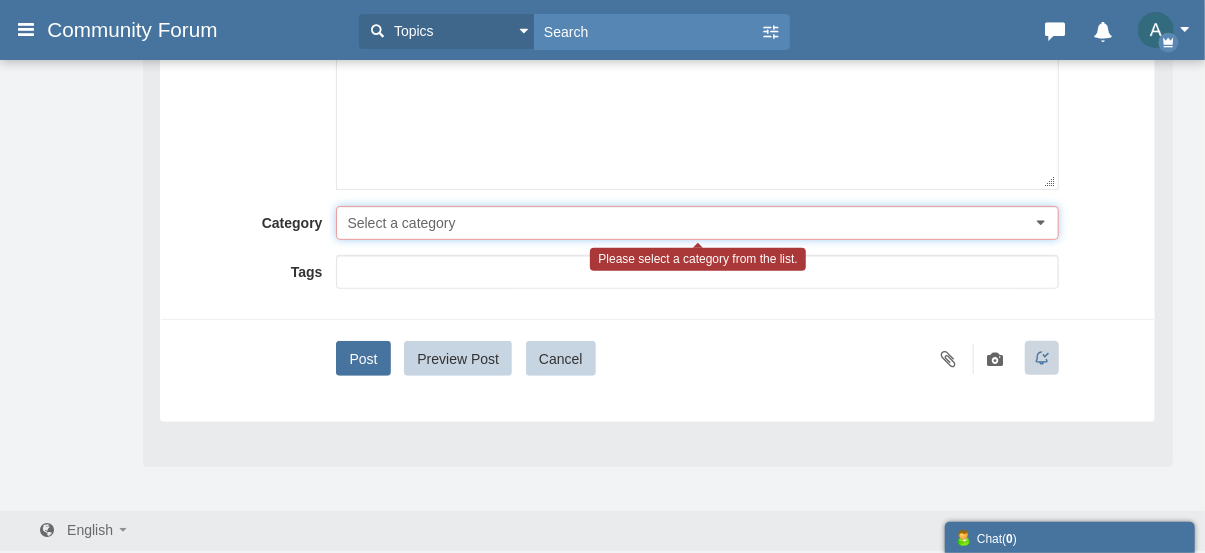 click on "Select a category" at bounding box center (697, 223) 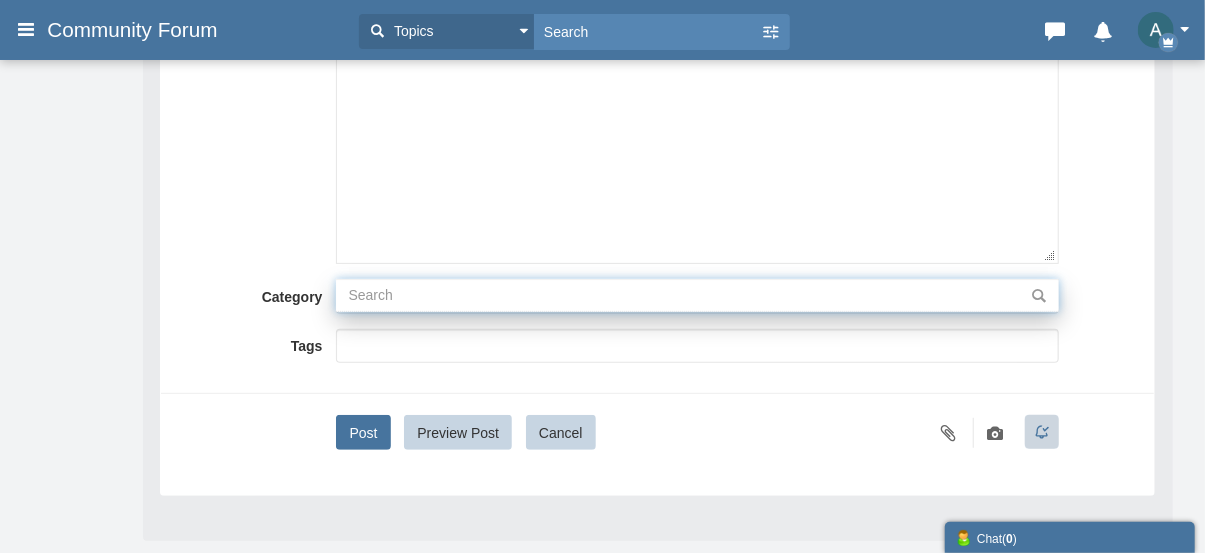scroll, scrollTop: 0, scrollLeft: 0, axis: both 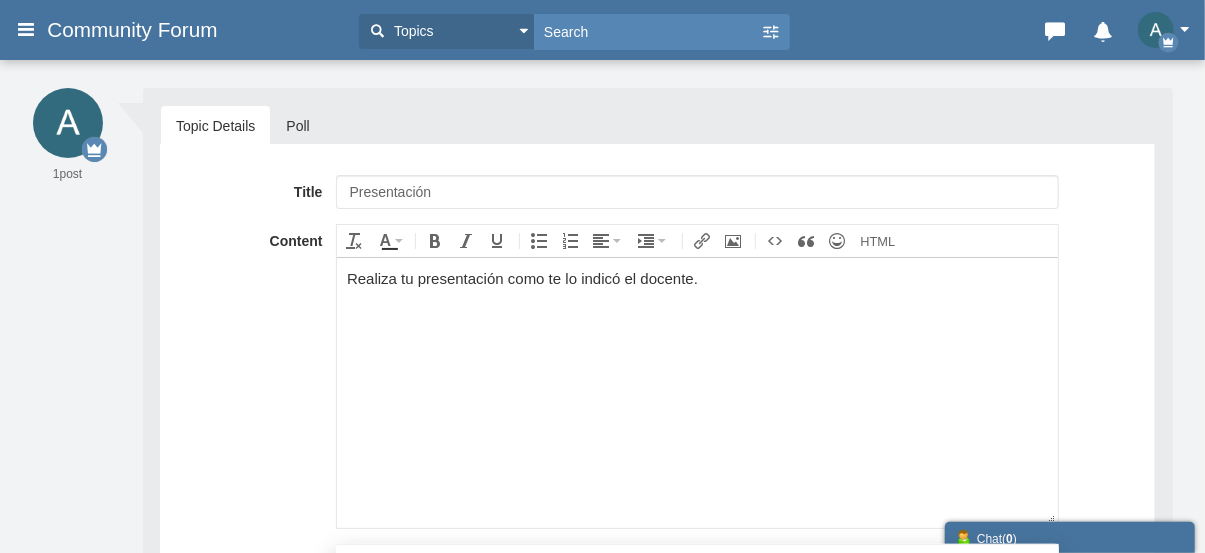 click on "1  post" at bounding box center (67, 174) 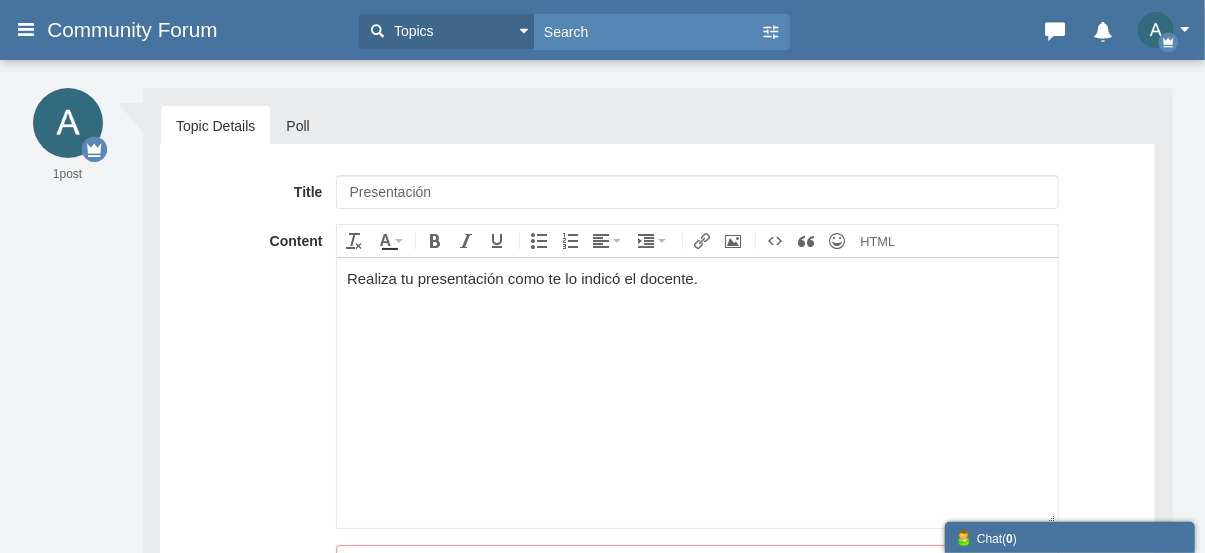 click at bounding box center [68, 123] 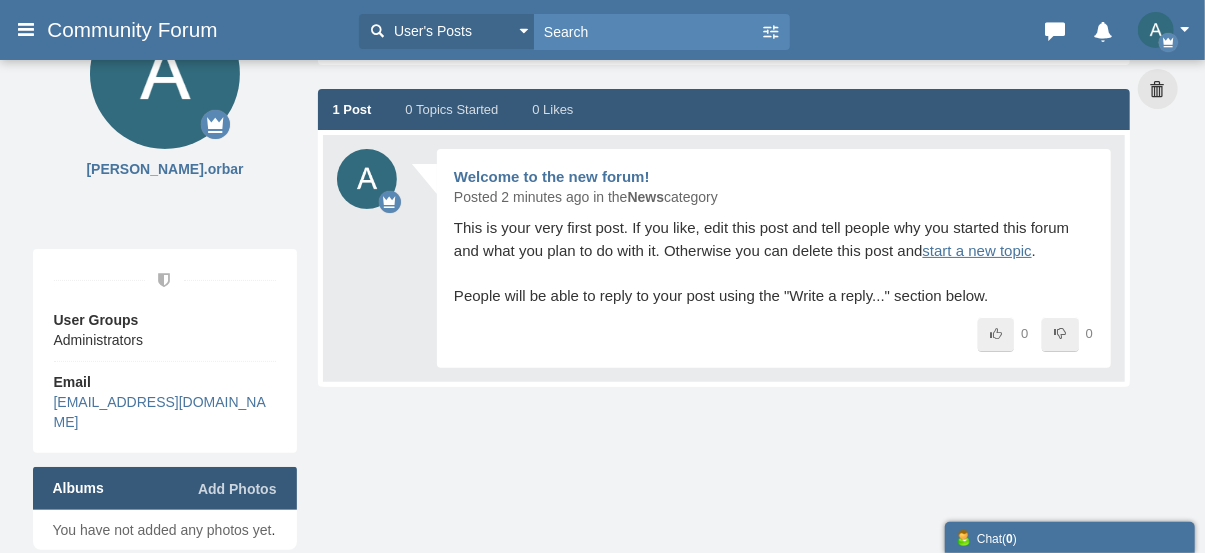 scroll, scrollTop: 140, scrollLeft: 0, axis: vertical 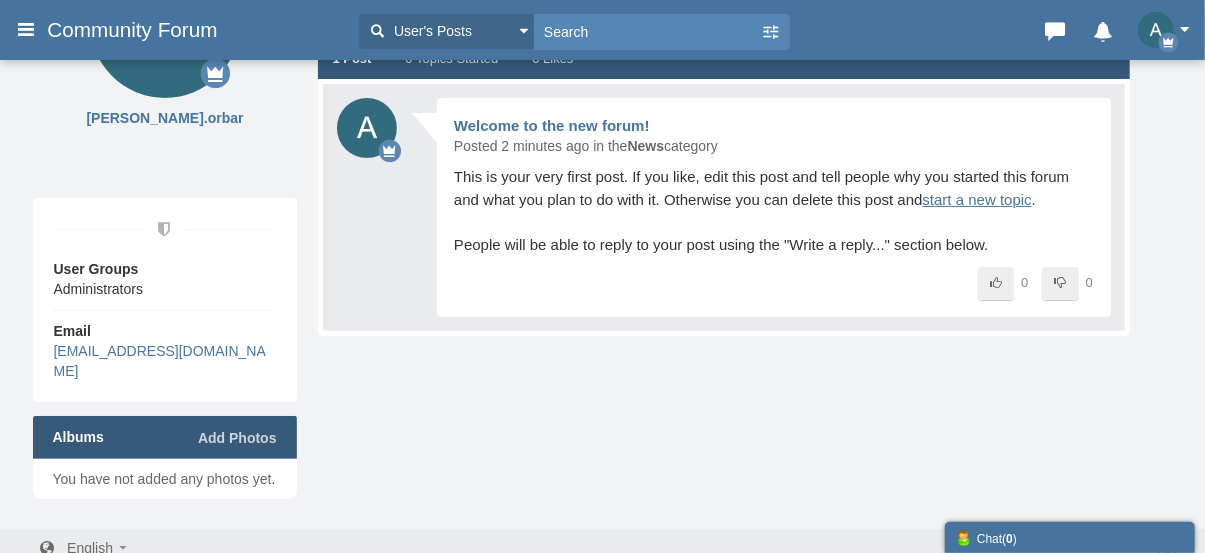 click on "English" at bounding box center [90, 548] 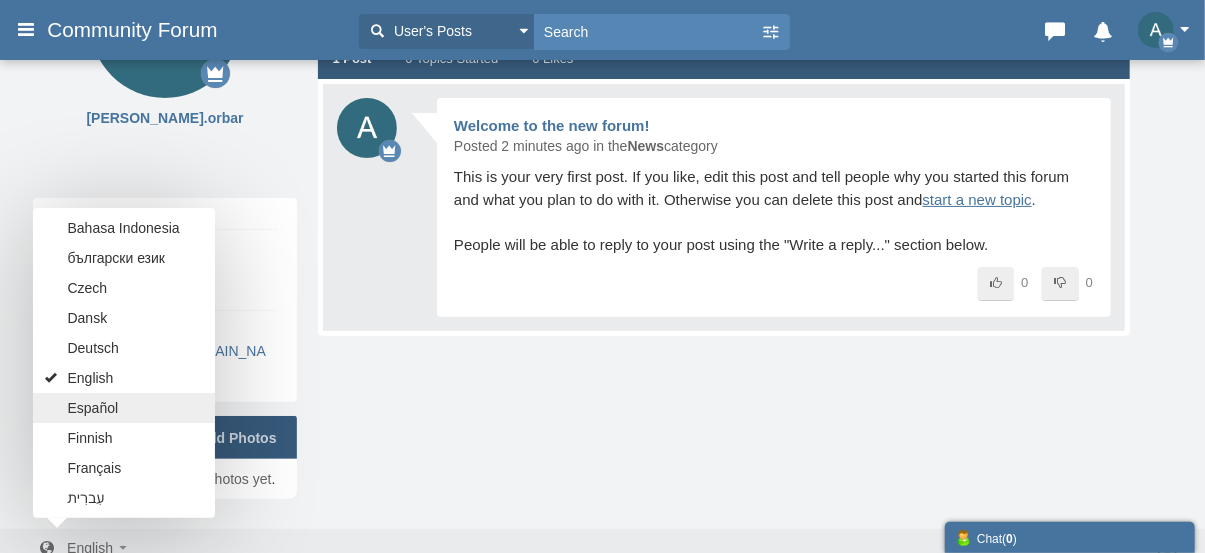 click on "Español" at bounding box center [93, 408] 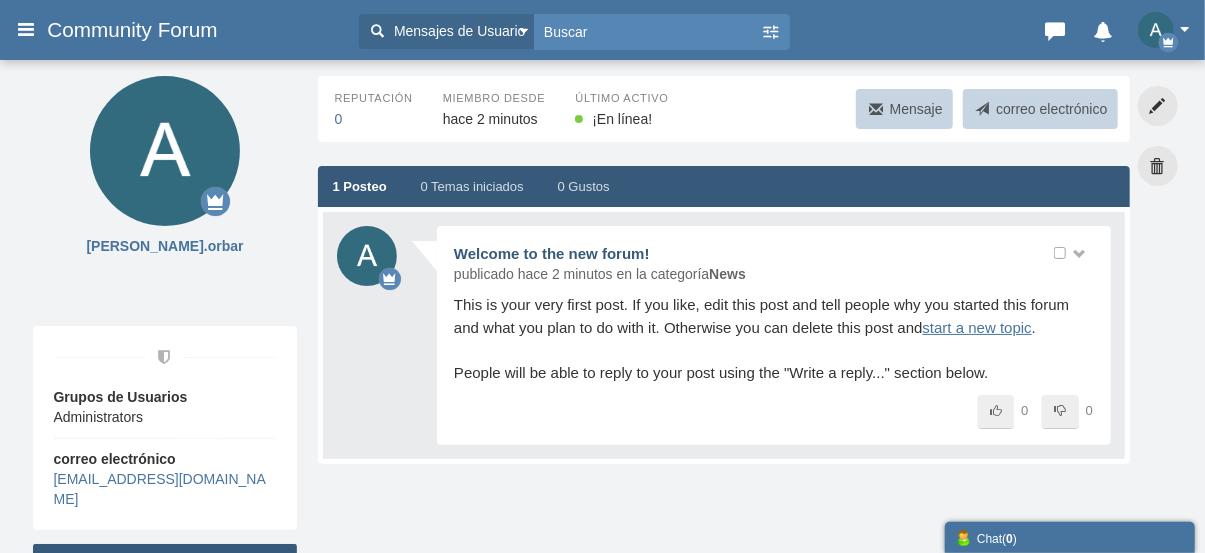scroll, scrollTop: 0, scrollLeft: 0, axis: both 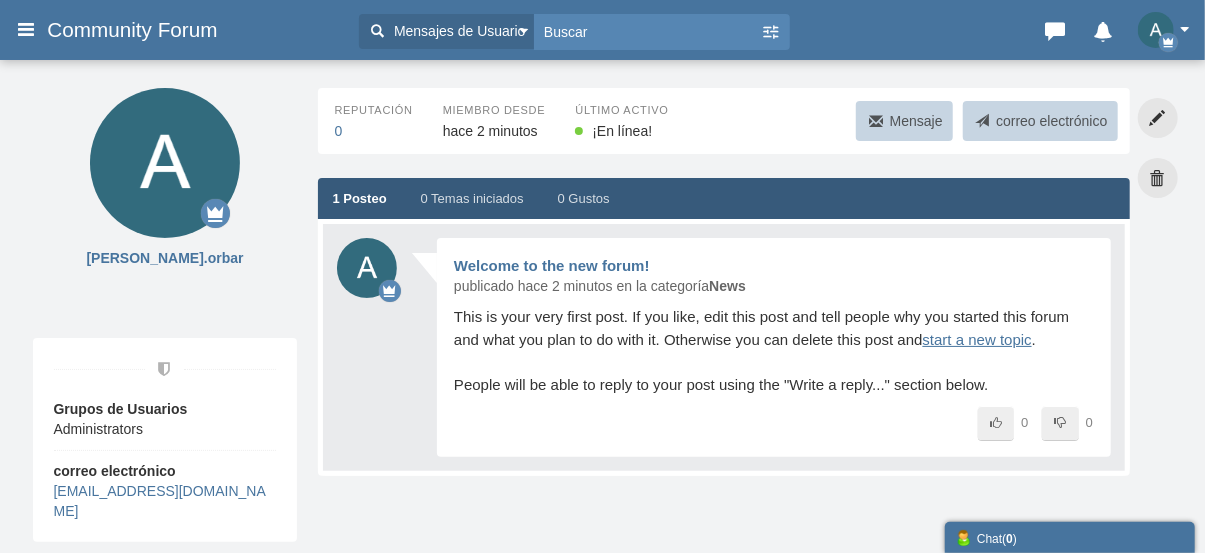 click on "Community Forum" at bounding box center [139, 30] 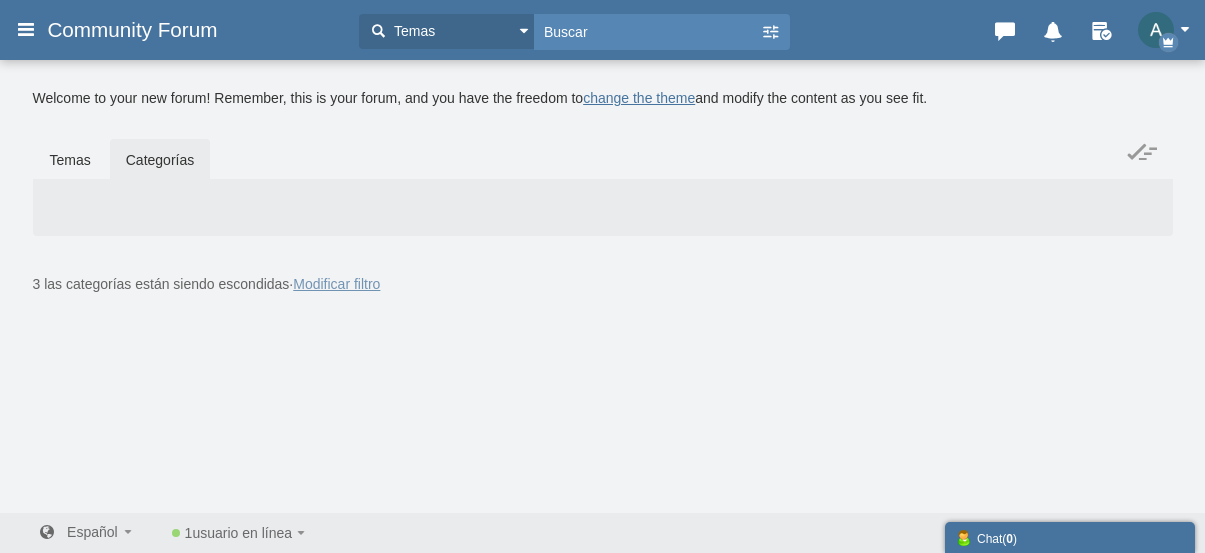 scroll, scrollTop: 0, scrollLeft: 0, axis: both 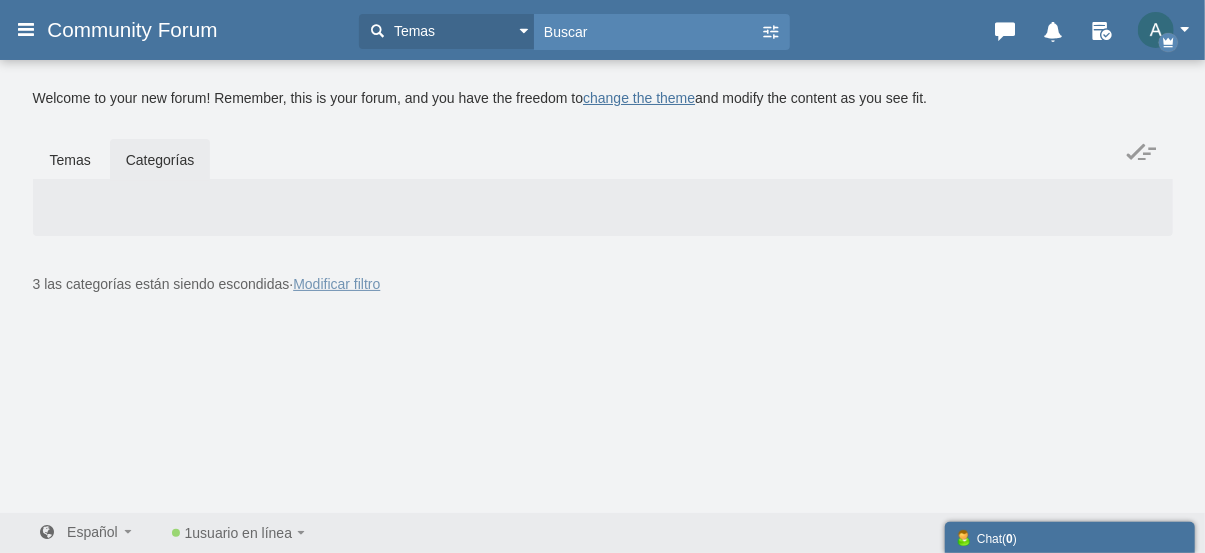 click on "Categorías" at bounding box center [160, 160] 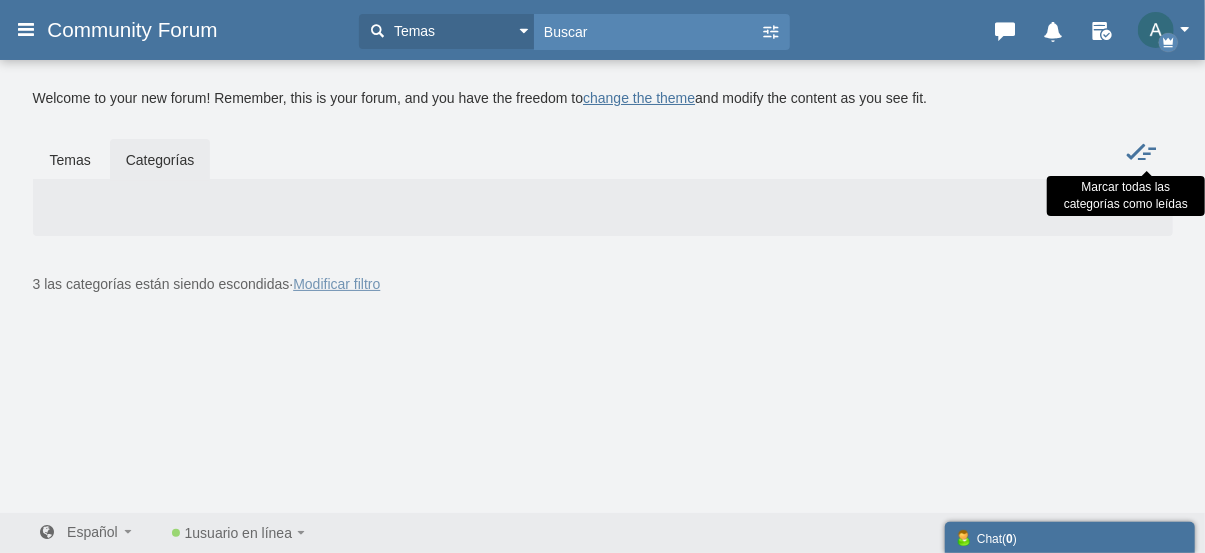 click at bounding box center (1142, 153) 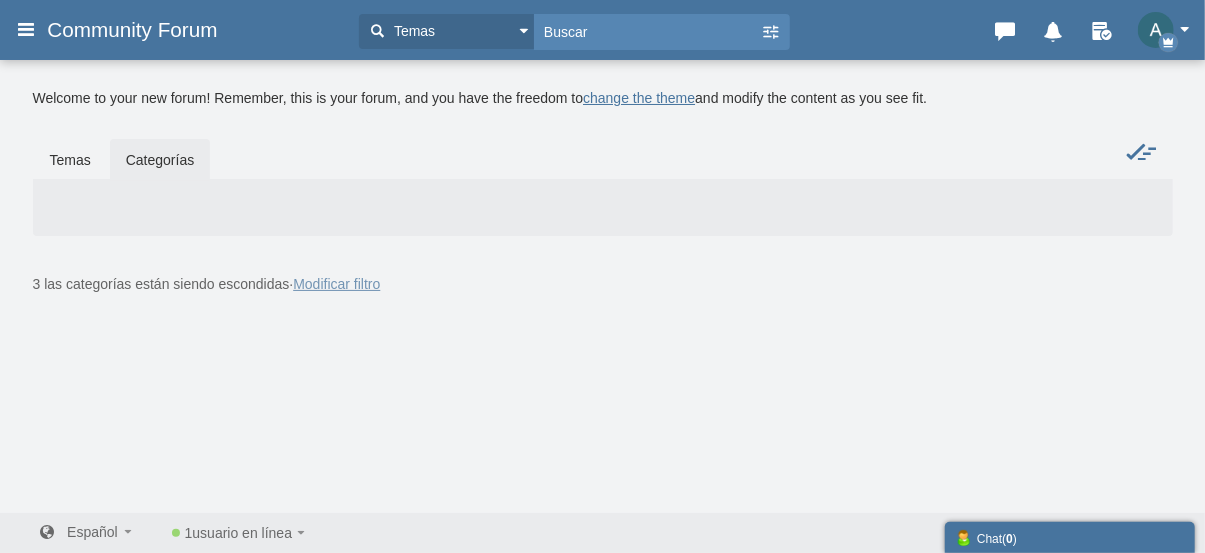 click at bounding box center [1185, 29] 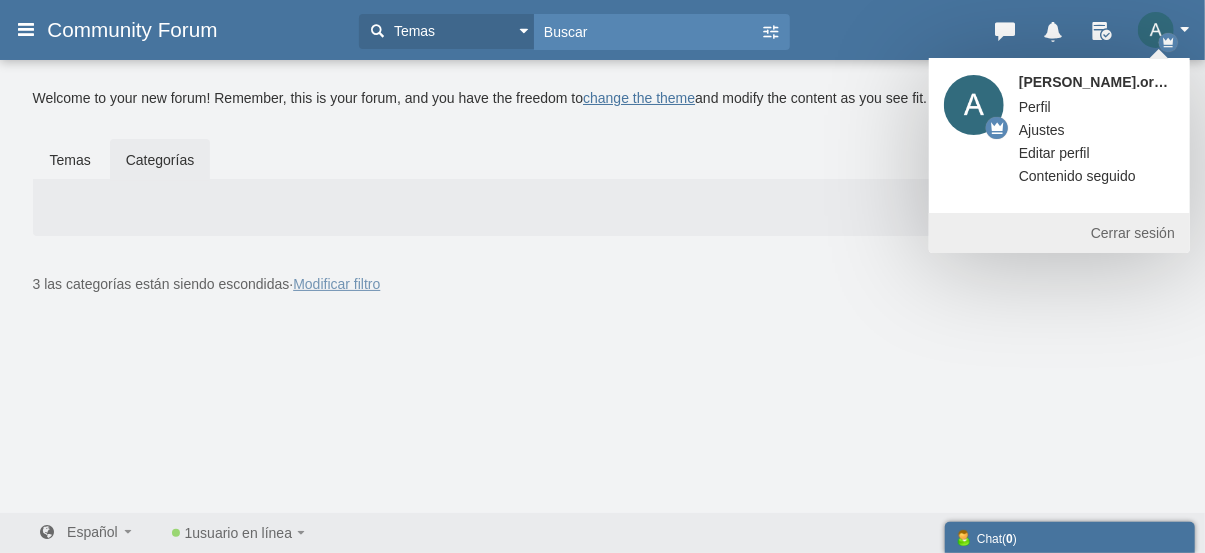 click on "3   las categorías están siendo escondidas  ·  Modificar filtro" at bounding box center (603, 221) 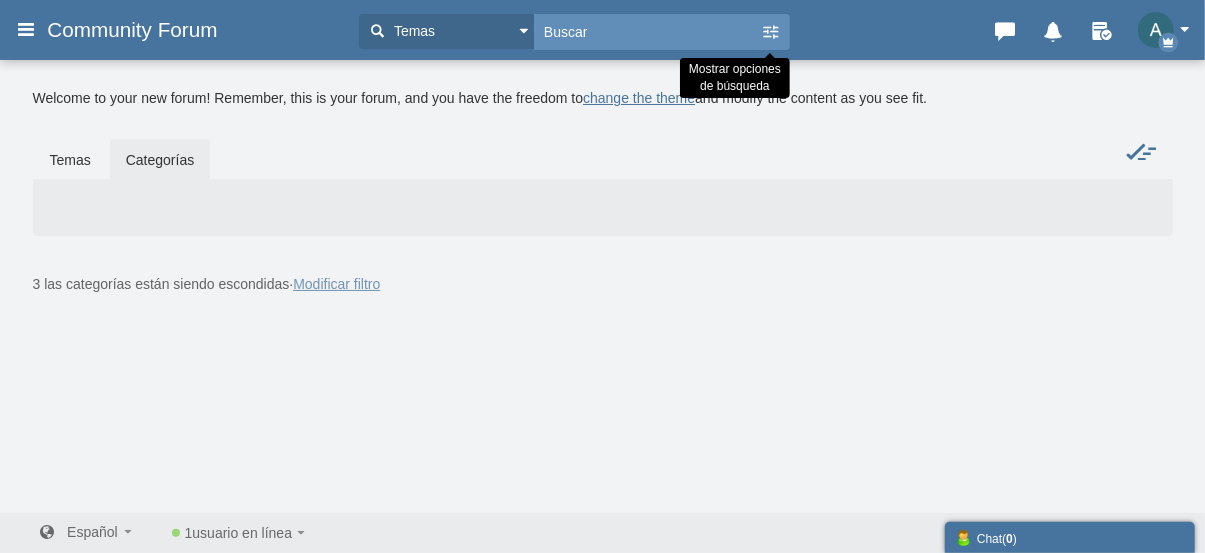 click at bounding box center [770, 32] 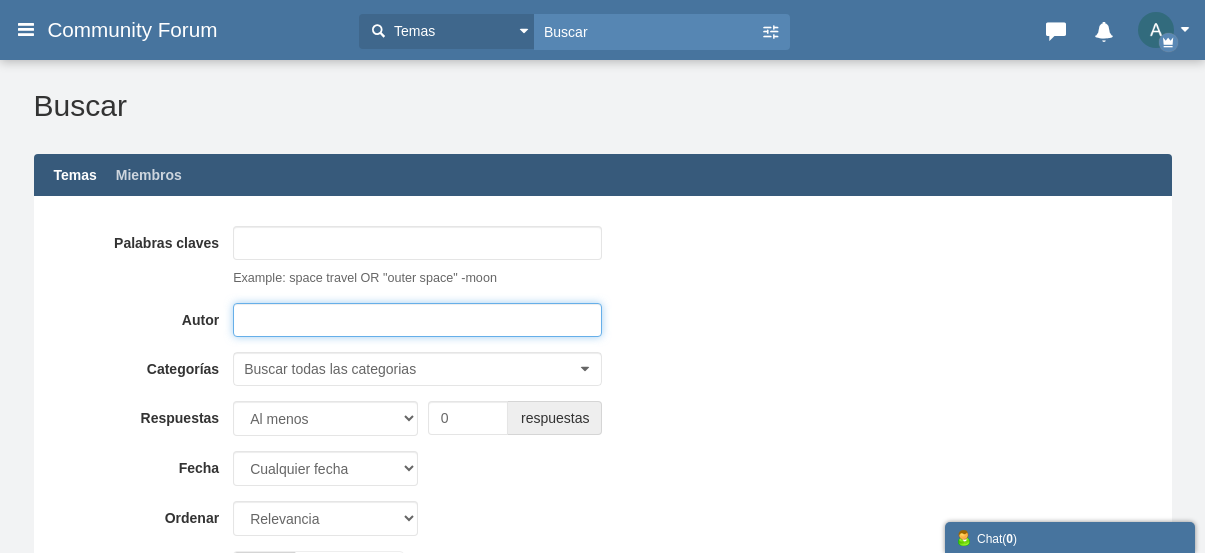 scroll, scrollTop: 0, scrollLeft: 0, axis: both 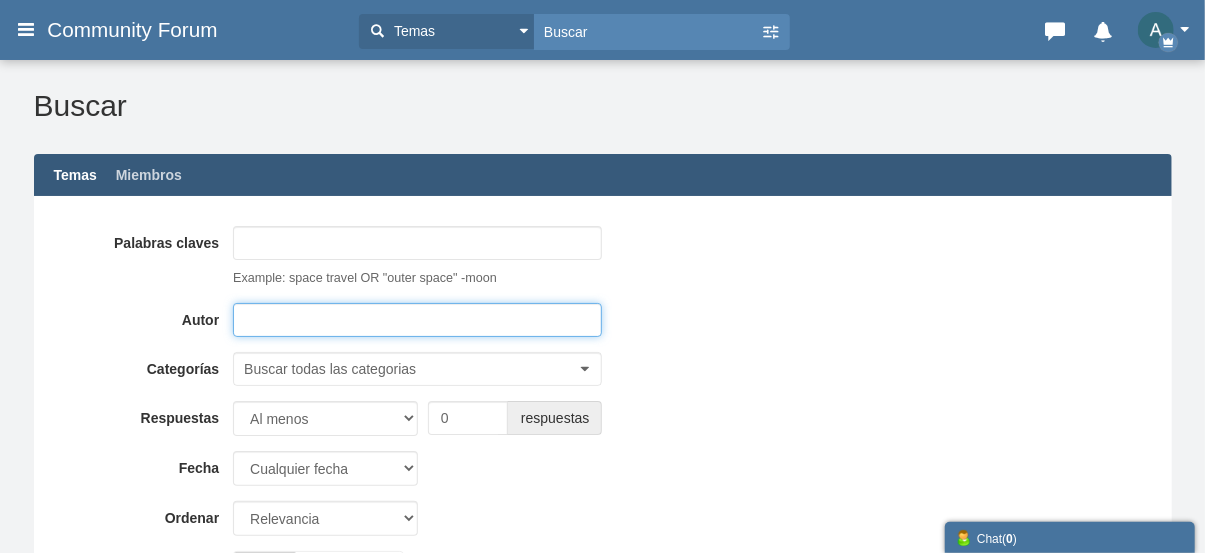 click on "Temas" at bounding box center [446, 31] 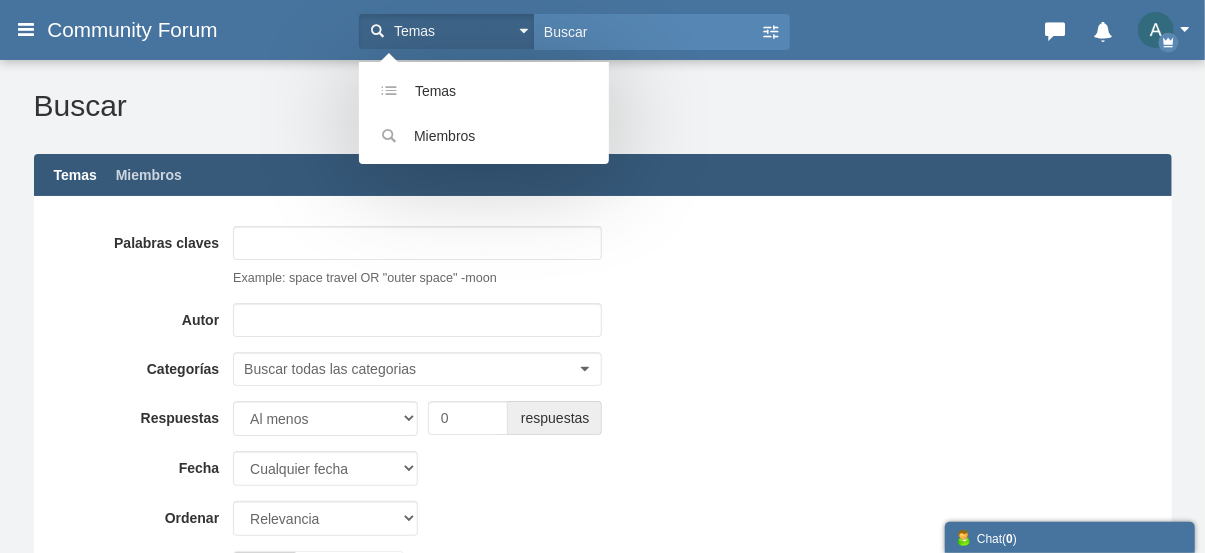 click on "Community Forum" at bounding box center [193, 30] 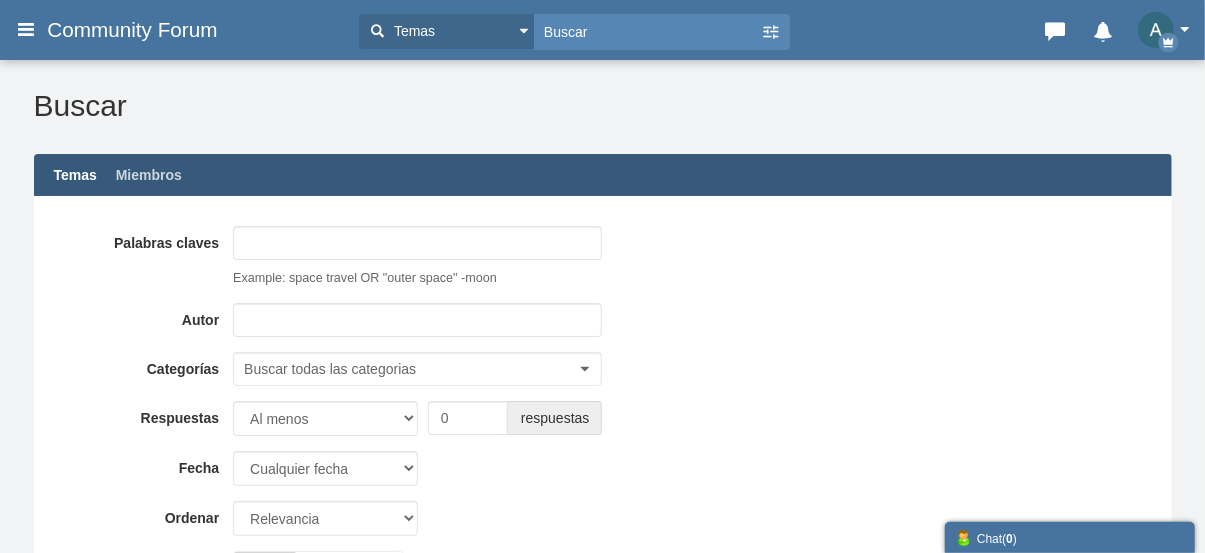 click on "Community Forum" at bounding box center [139, 30] 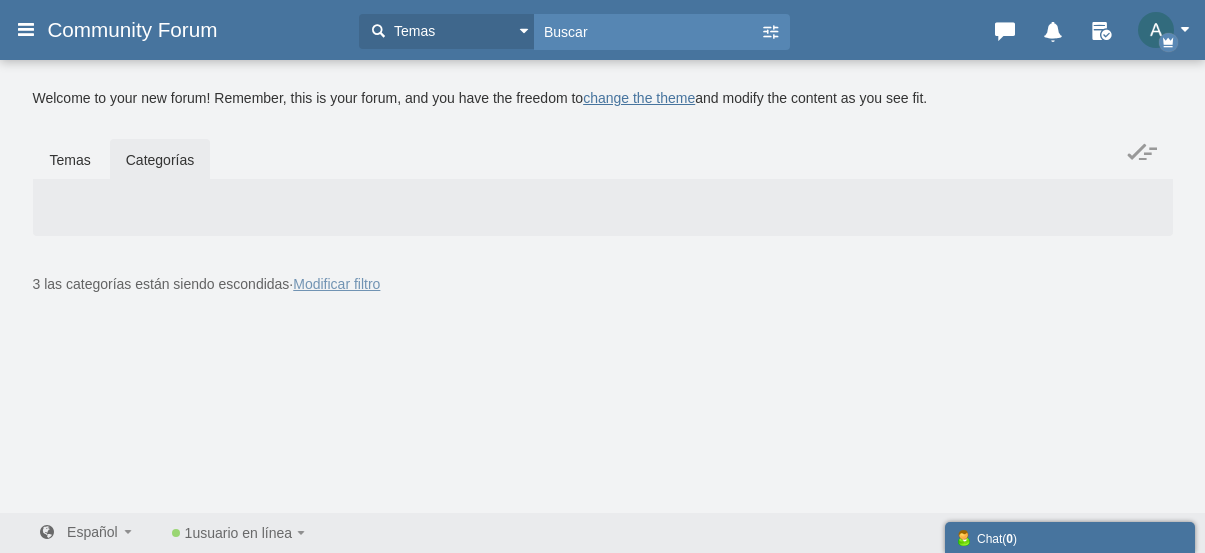 scroll, scrollTop: 0, scrollLeft: 0, axis: both 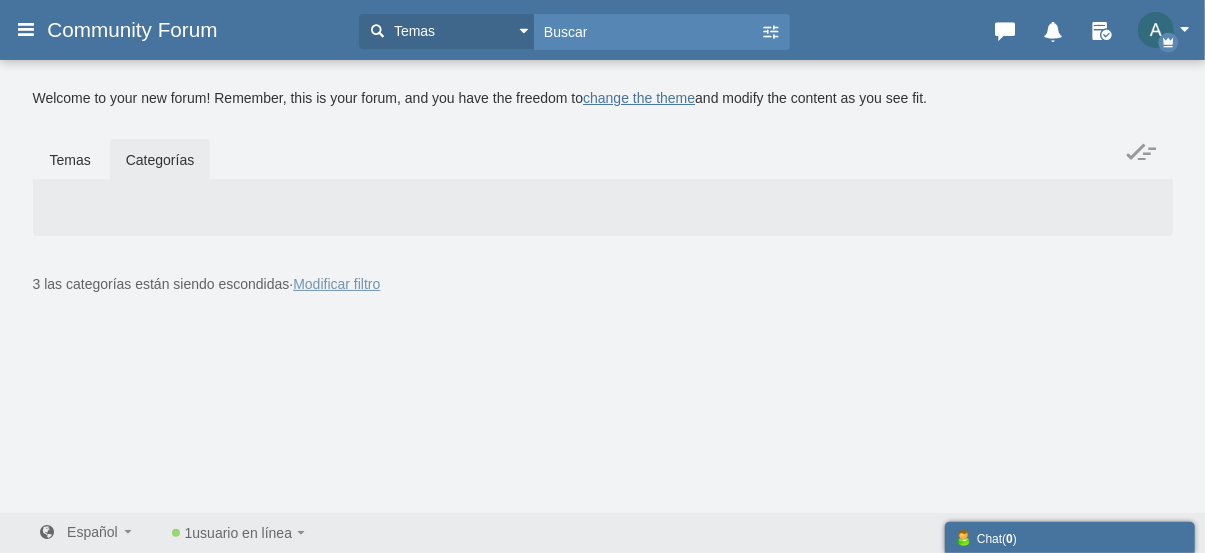 click on "Temas
Categorías" at bounding box center [603, 201] 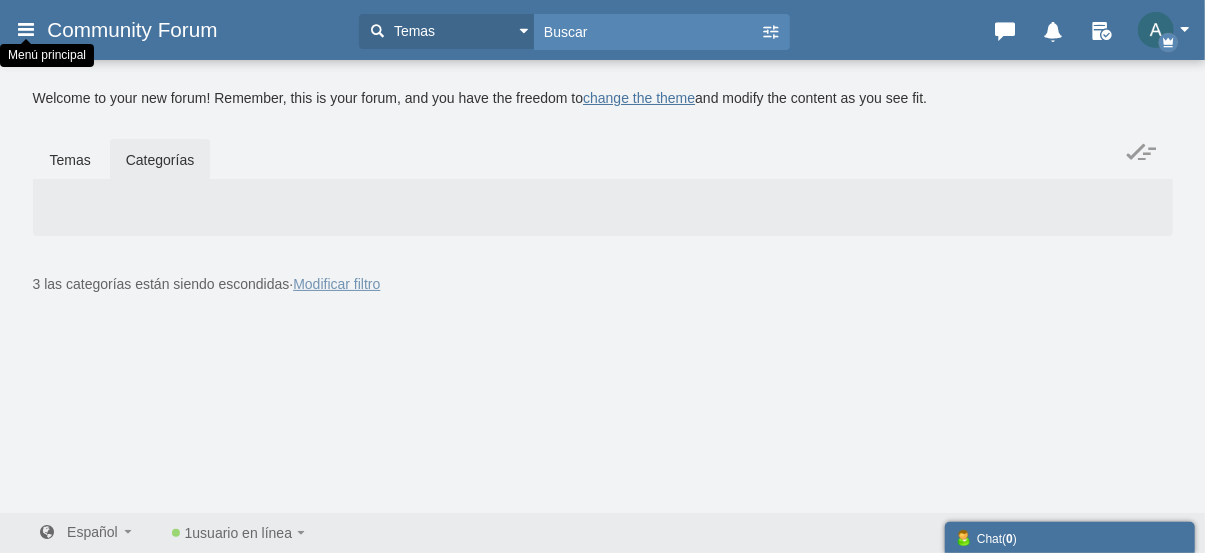 click at bounding box center [26, 29] 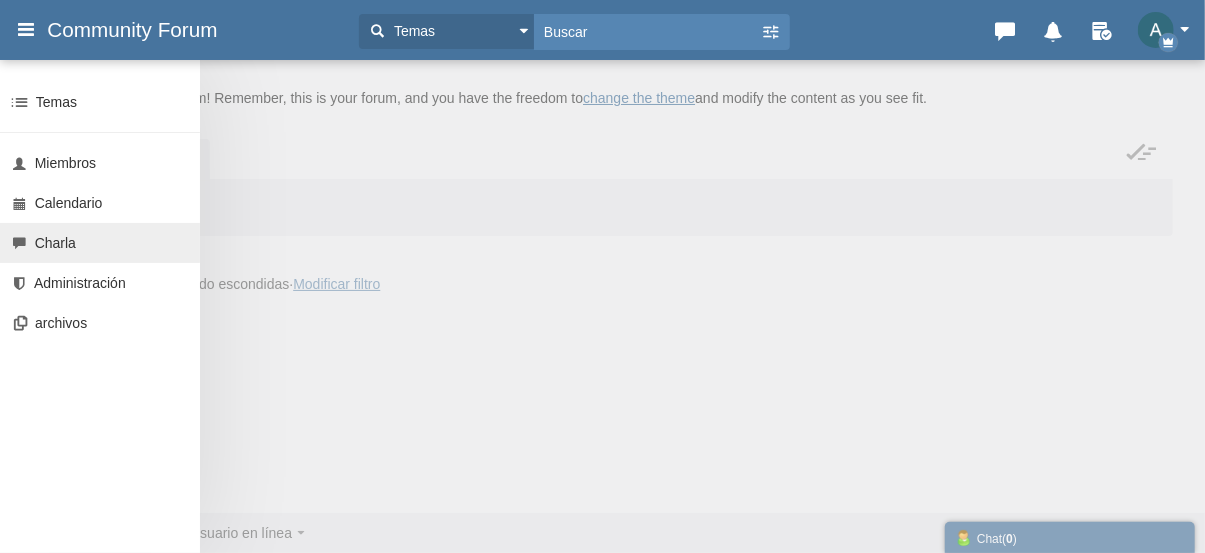 click on "Charla" at bounding box center (100, 243) 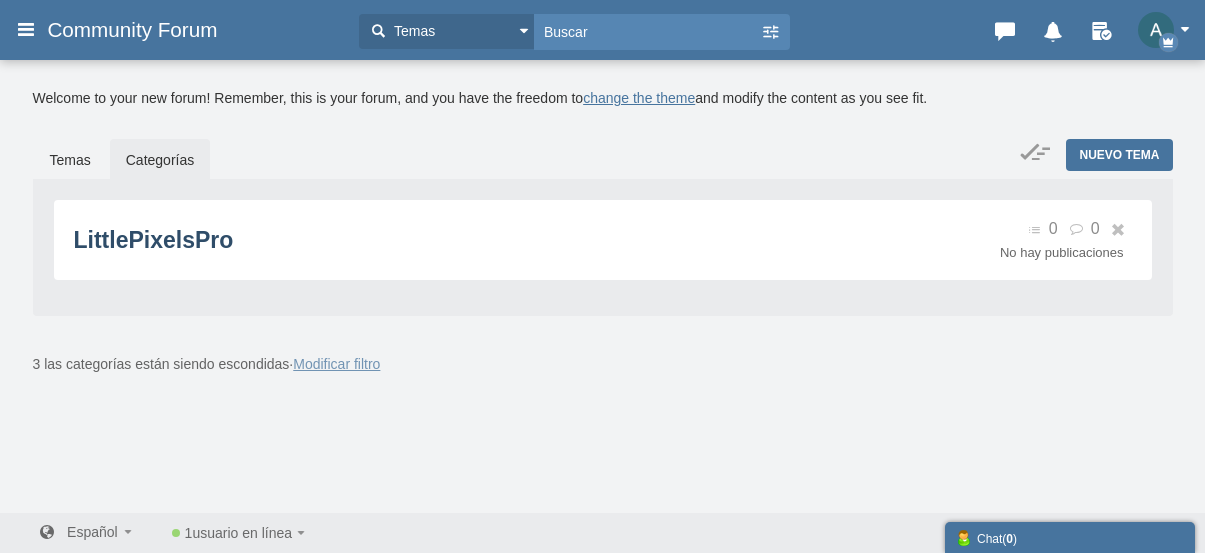 scroll, scrollTop: 0, scrollLeft: 0, axis: both 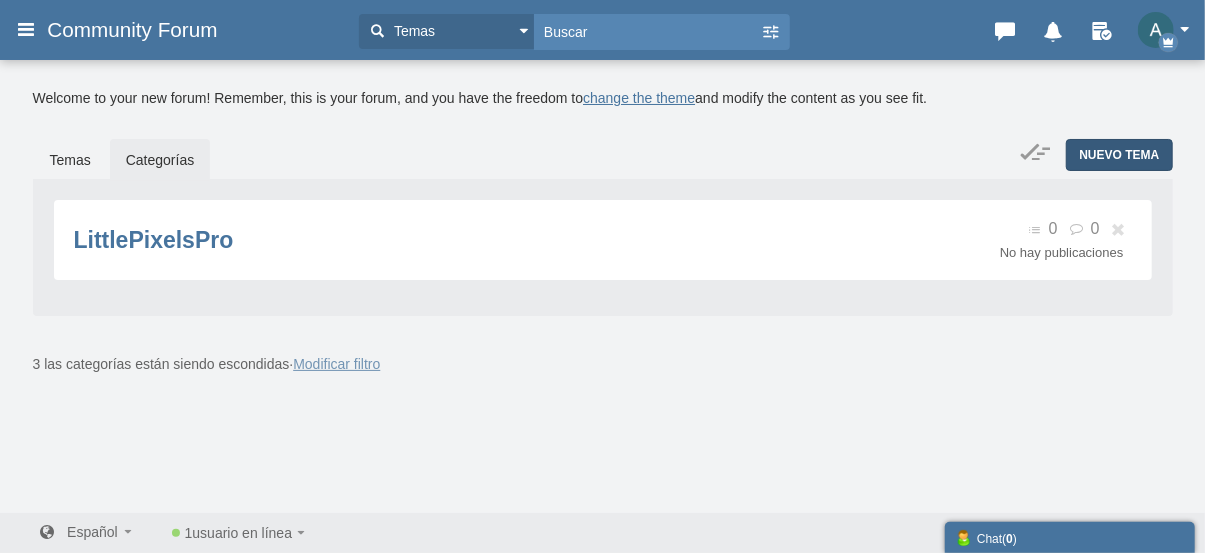 click on "Nuevo tema" at bounding box center (1119, 155) 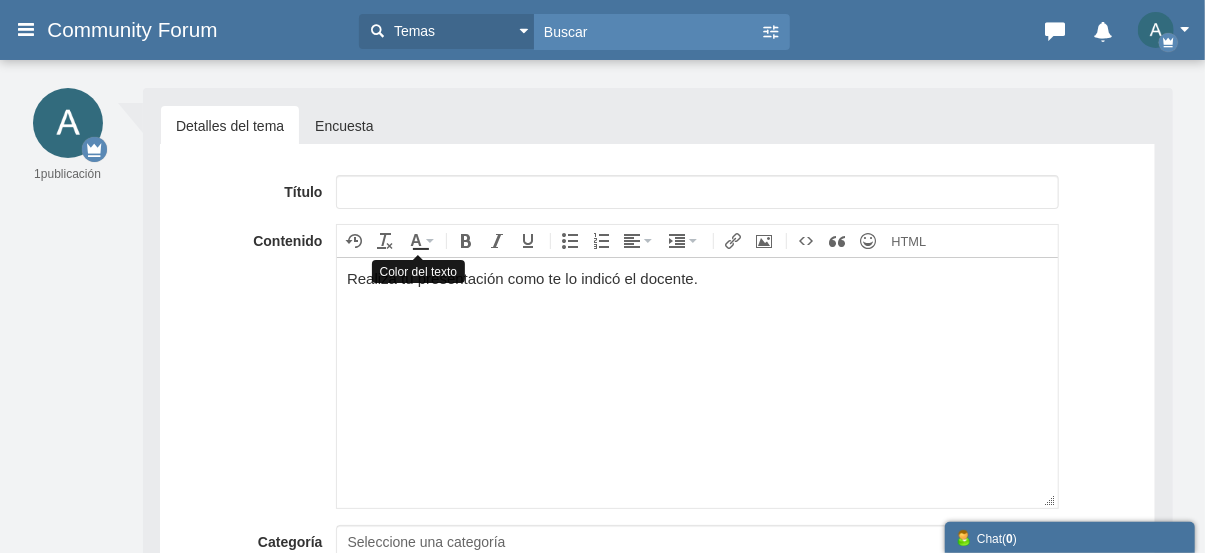 scroll, scrollTop: 0, scrollLeft: 0, axis: both 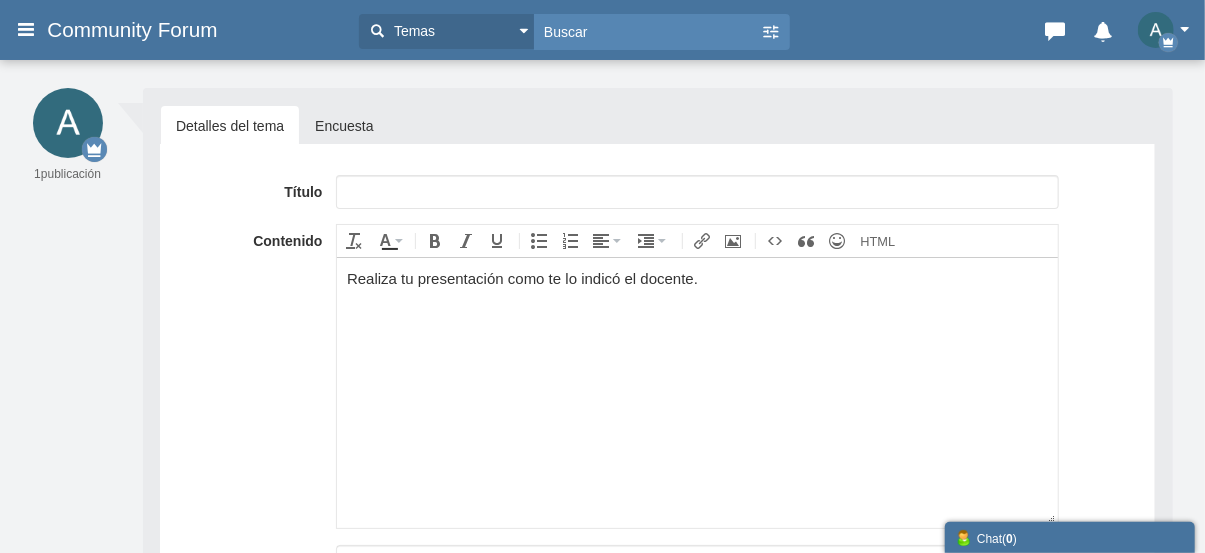 click at bounding box center (697, 192) 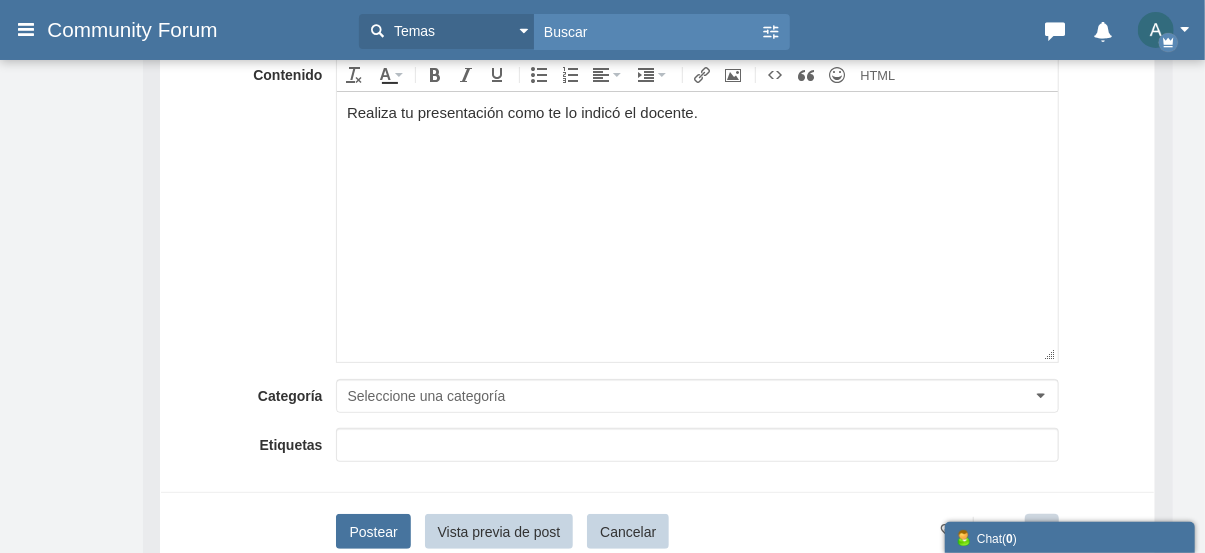 scroll, scrollTop: 200, scrollLeft: 0, axis: vertical 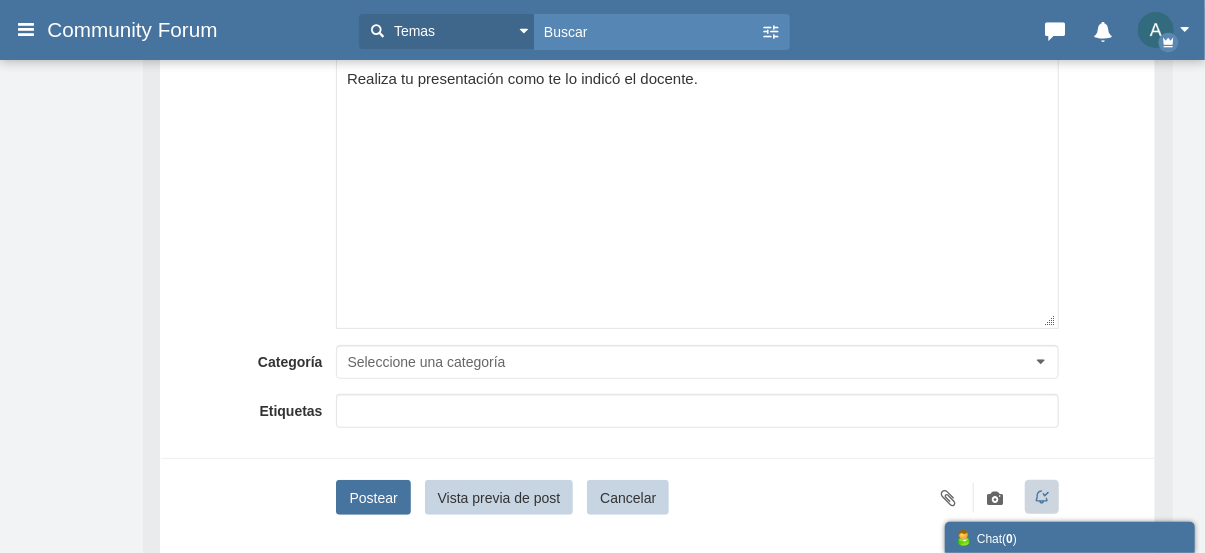 type on "Presentación" 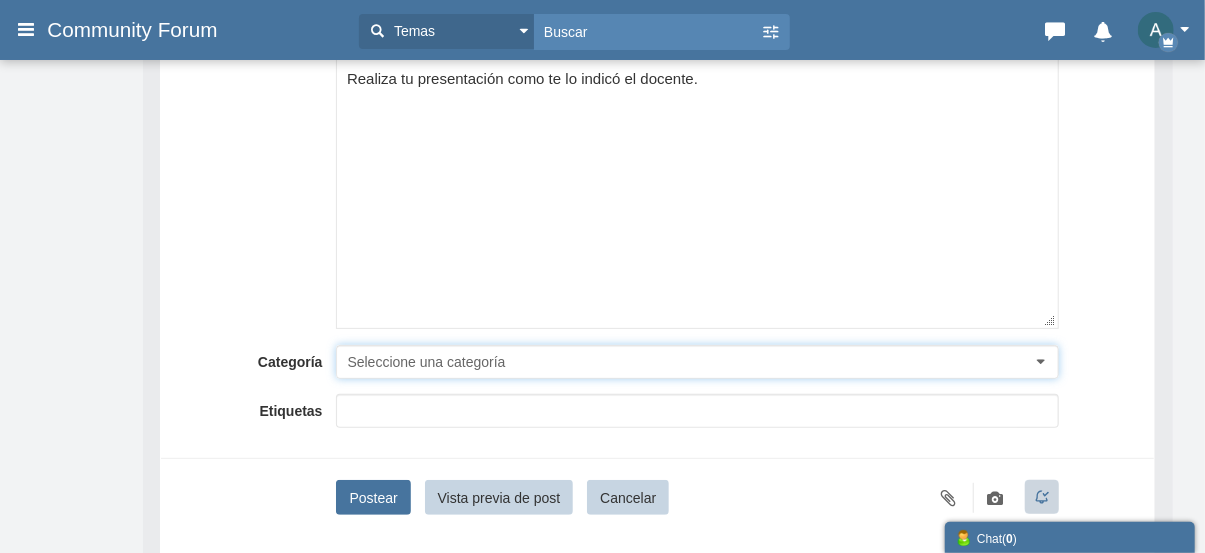 click on "Seleccione una categoría" at bounding box center (697, 362) 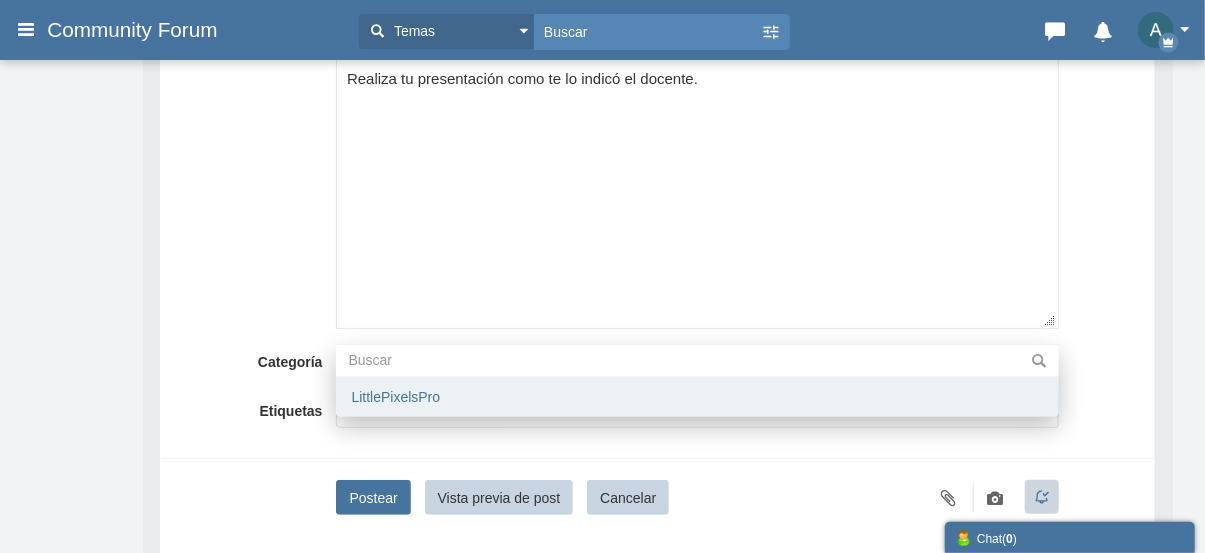 click on "LittlePixelsPro" at bounding box center (697, 397) 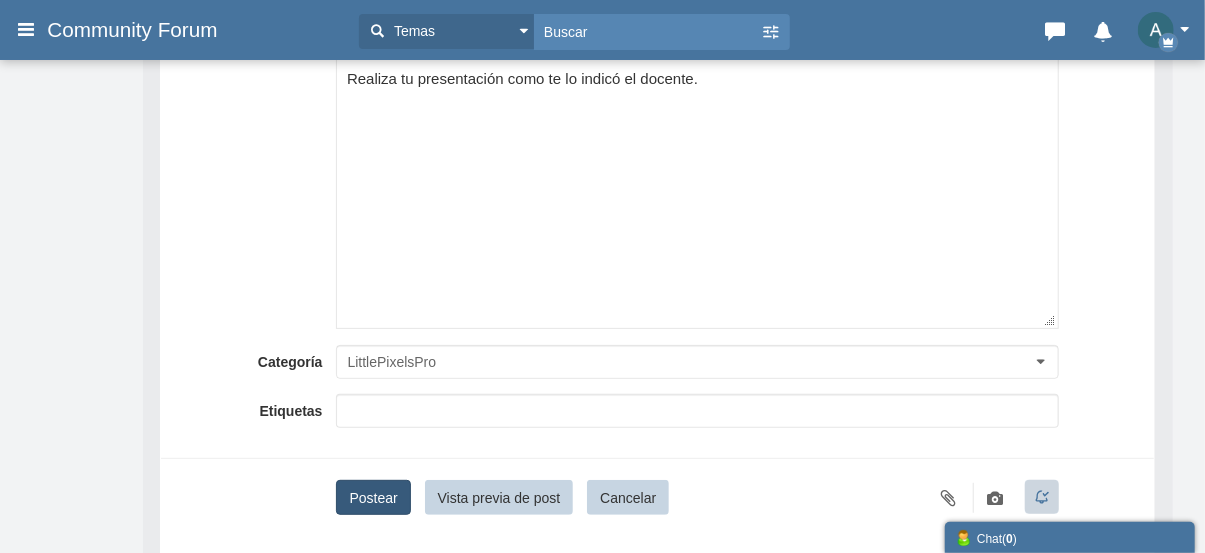 click on "Postear" at bounding box center [373, 497] 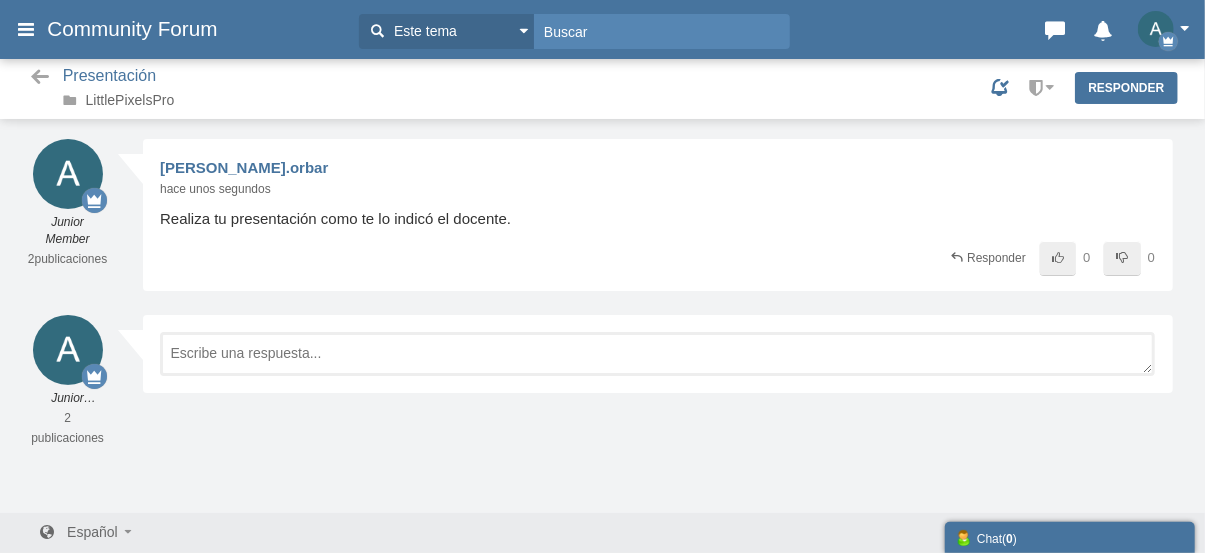 scroll, scrollTop: 2, scrollLeft: 0, axis: vertical 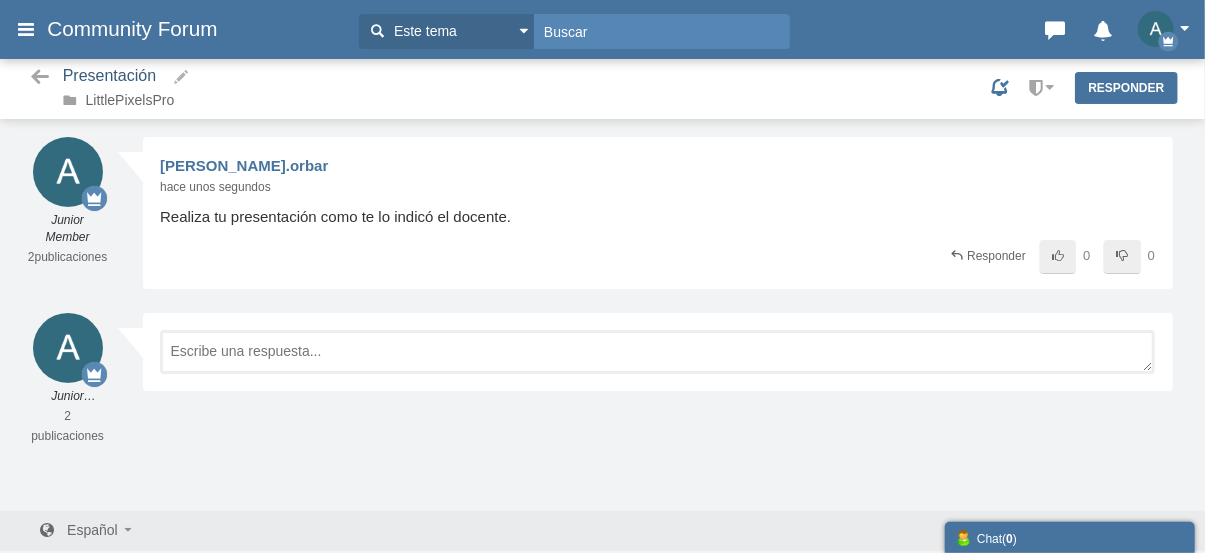 click on "Presentación" at bounding box center [112, 76] 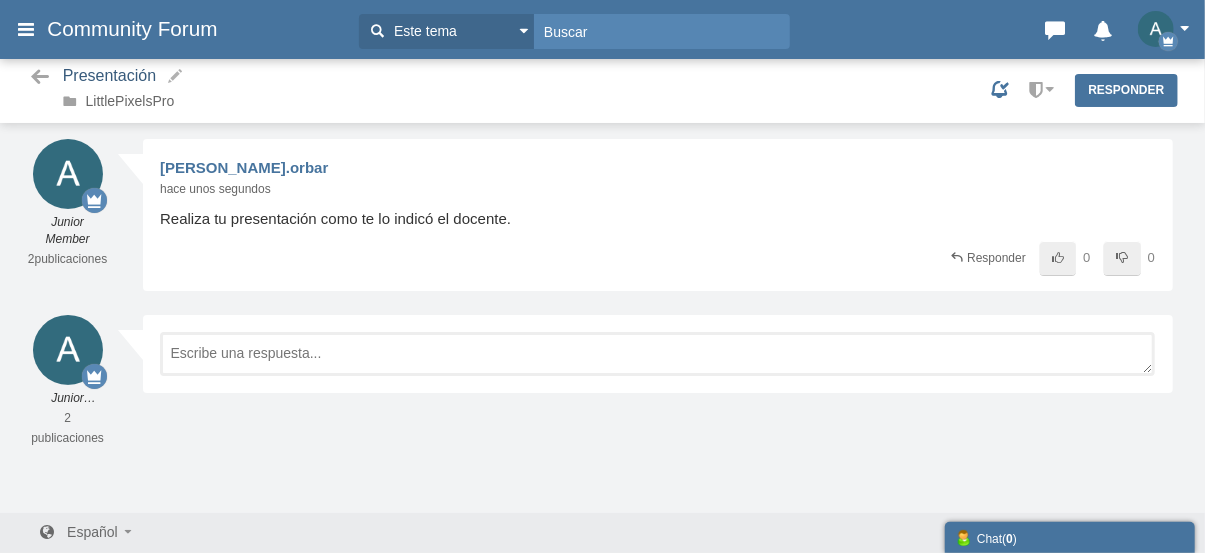 click on "Presentación" at bounding box center [109, 75] 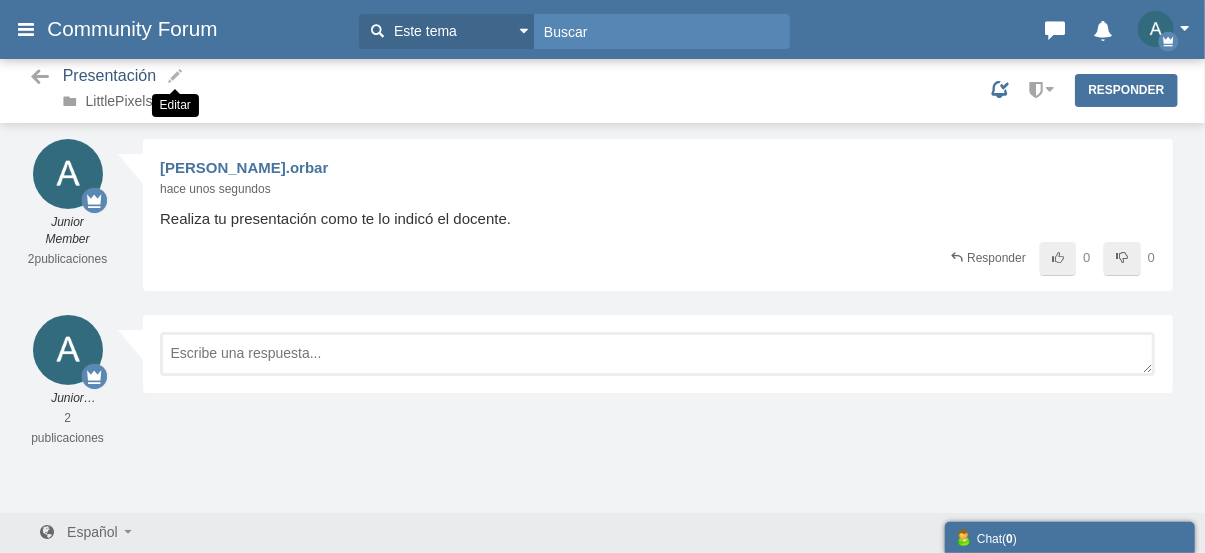 click at bounding box center (176, 76) 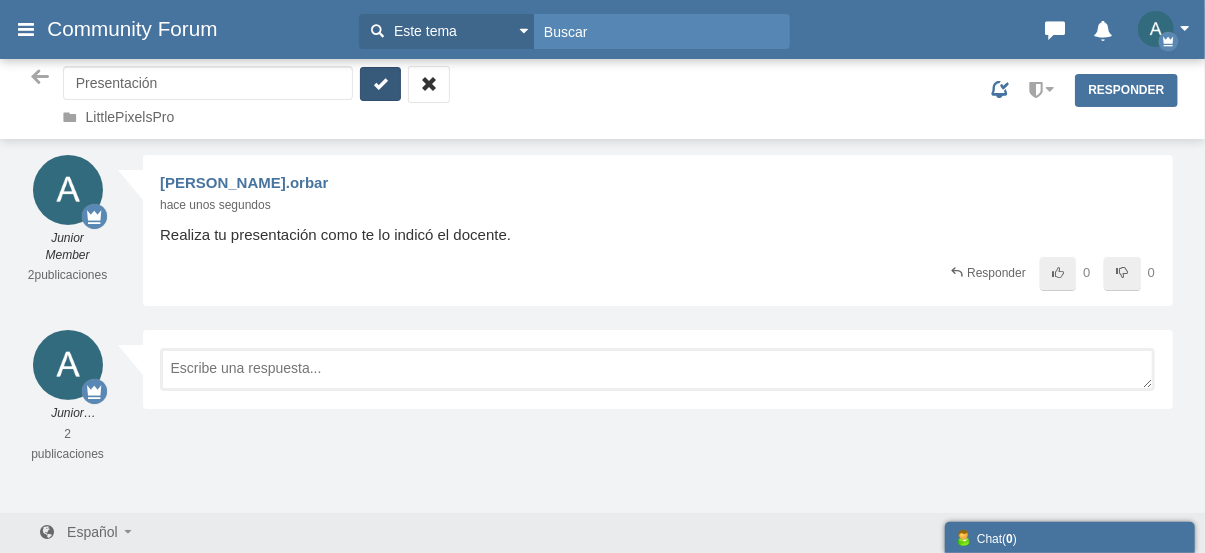 click at bounding box center [381, 84] 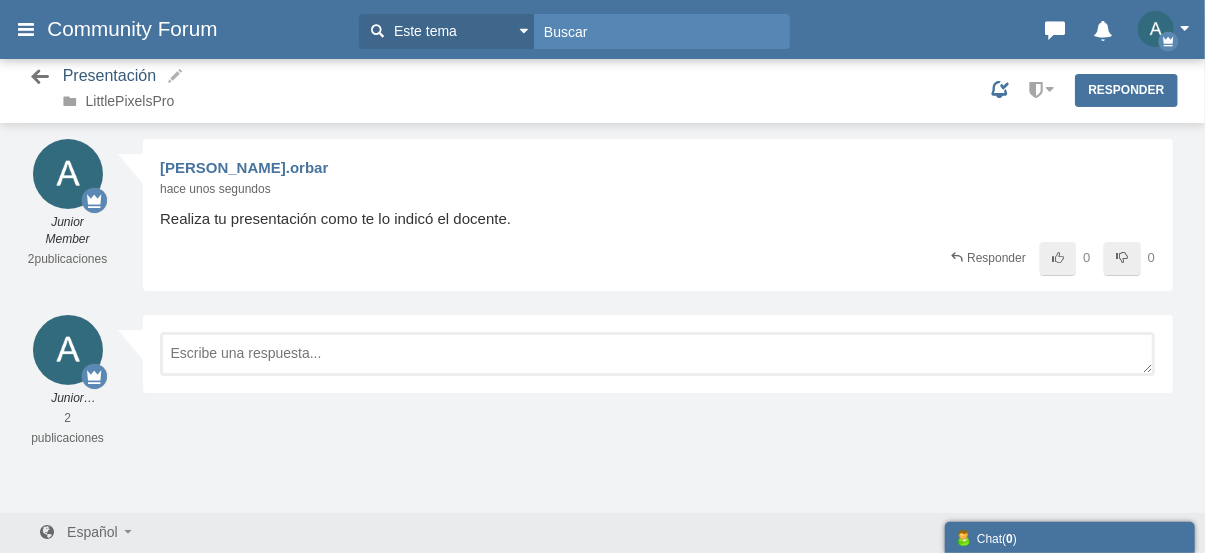 click at bounding box center [40, 77] 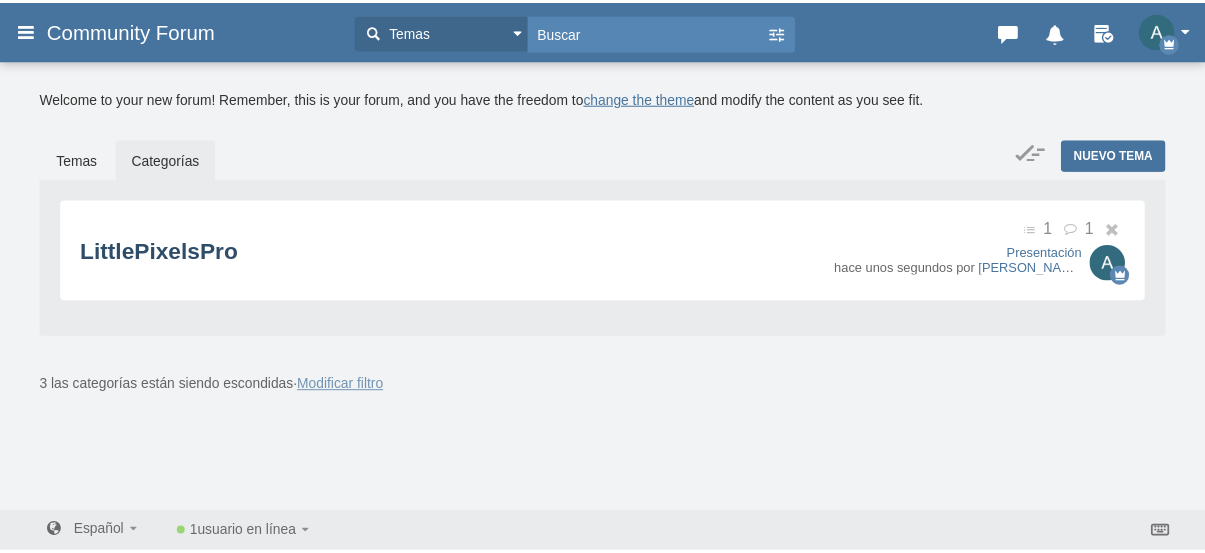 scroll, scrollTop: 0, scrollLeft: 0, axis: both 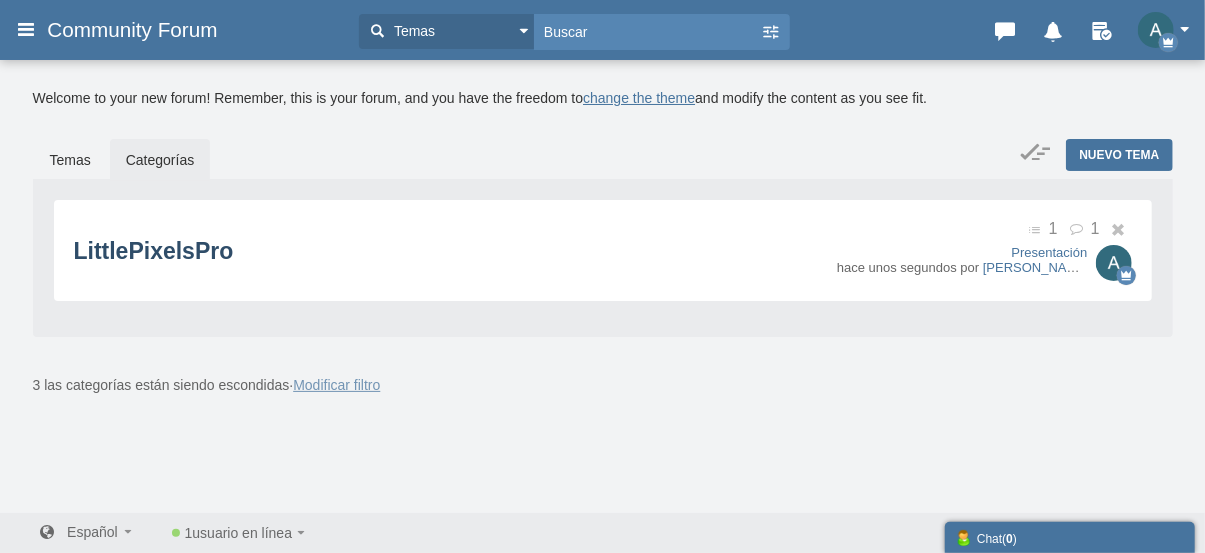 drag, startPoint x: 985, startPoint y: 235, endPoint x: 649, endPoint y: 246, distance: 336.18002 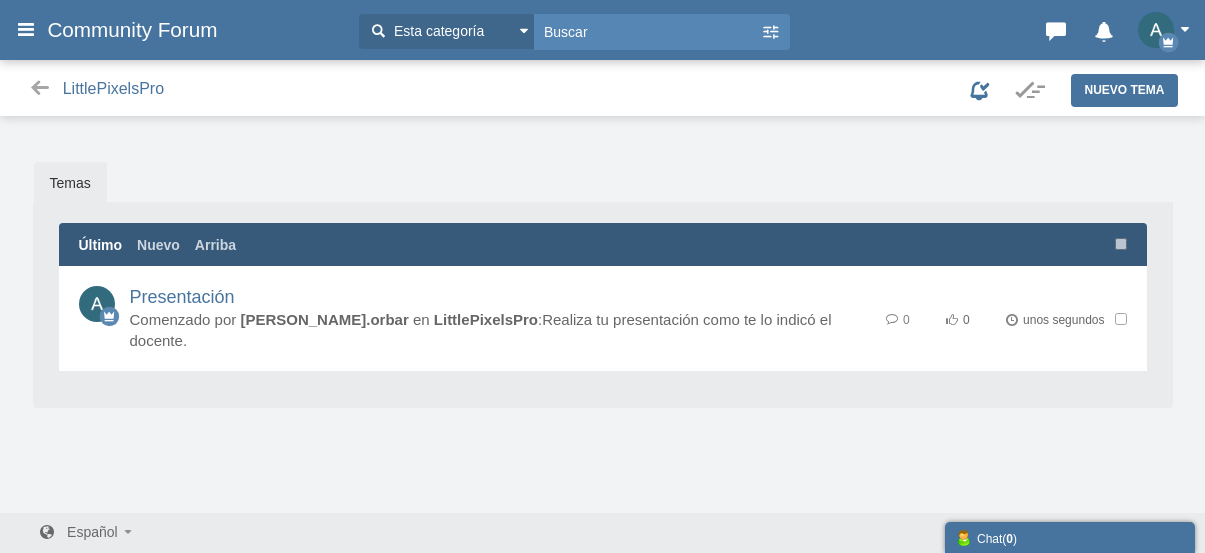 scroll, scrollTop: 0, scrollLeft: 0, axis: both 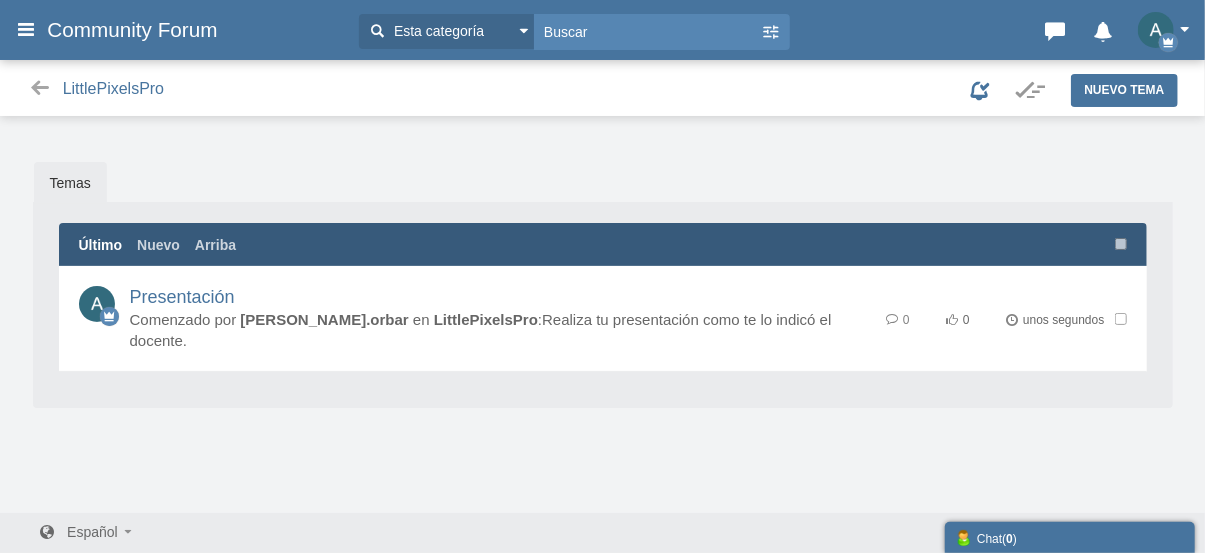 click at bounding box center (26, 29) 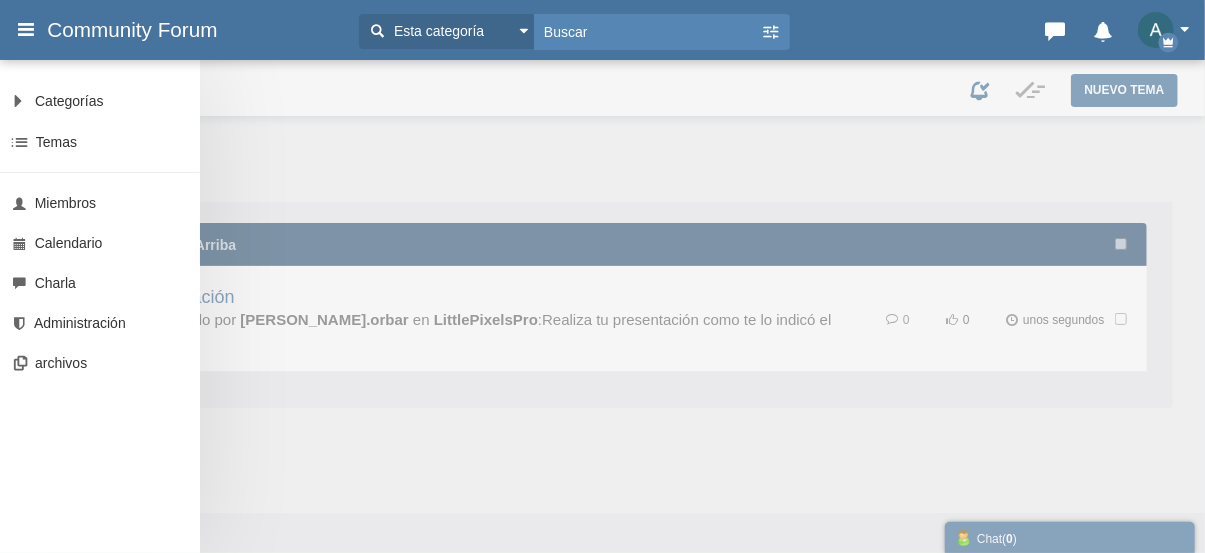 click on "Categorías
todas las categorias Categorías
LittlePixelsPro
Temas
[GEOGRAPHIC_DATA]
Miembros
Calendario
[GEOGRAPHIC_DATA]
Administración
archivos
Nuevo tema" at bounding box center (602, 276) 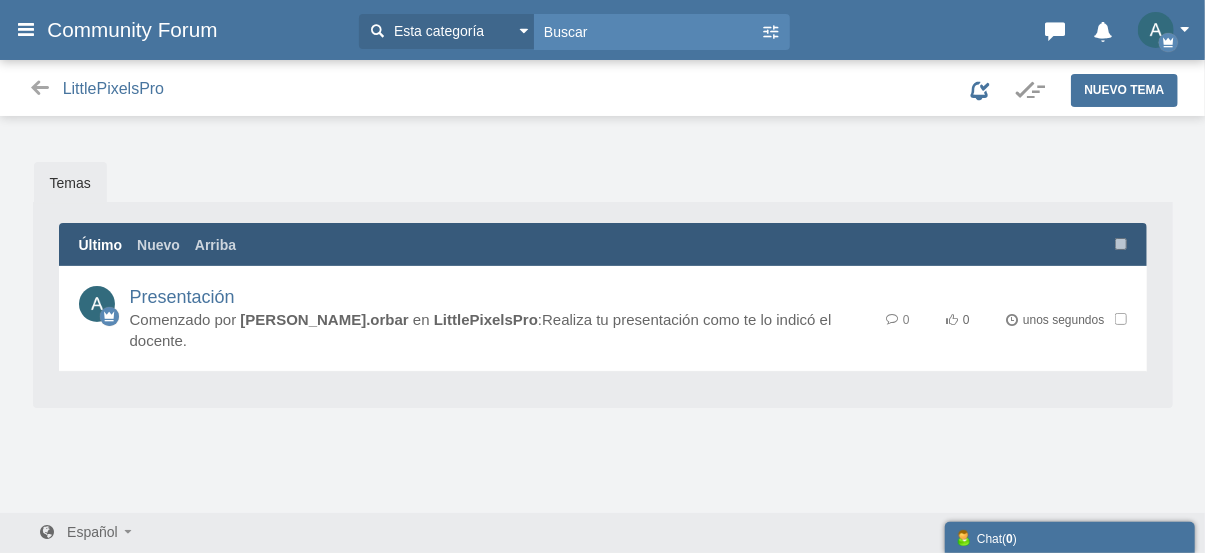 click at bounding box center (1169, 30) 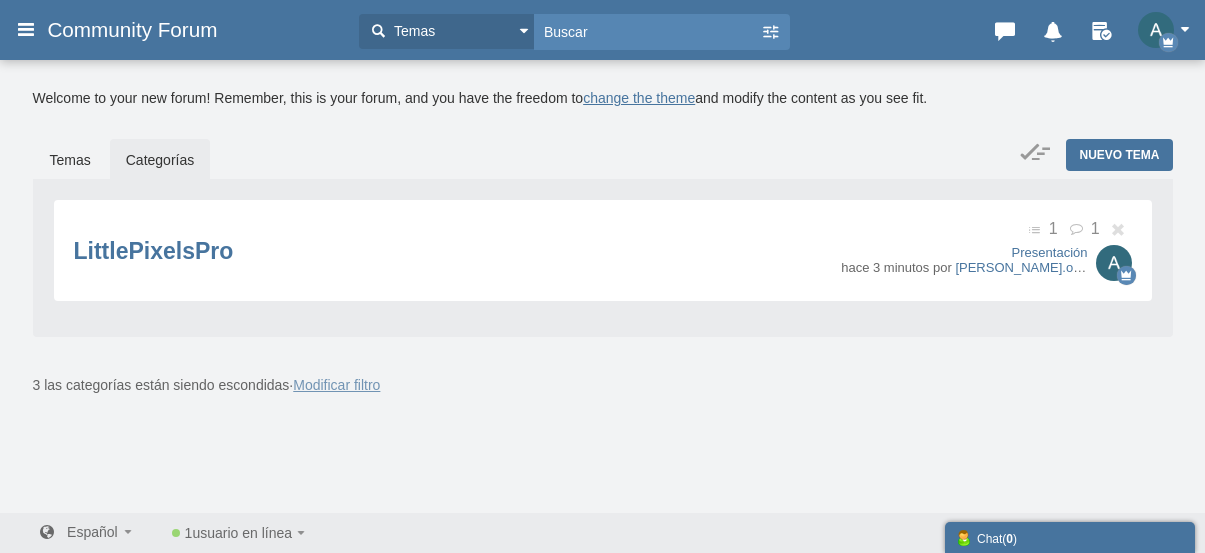 scroll, scrollTop: 0, scrollLeft: 0, axis: both 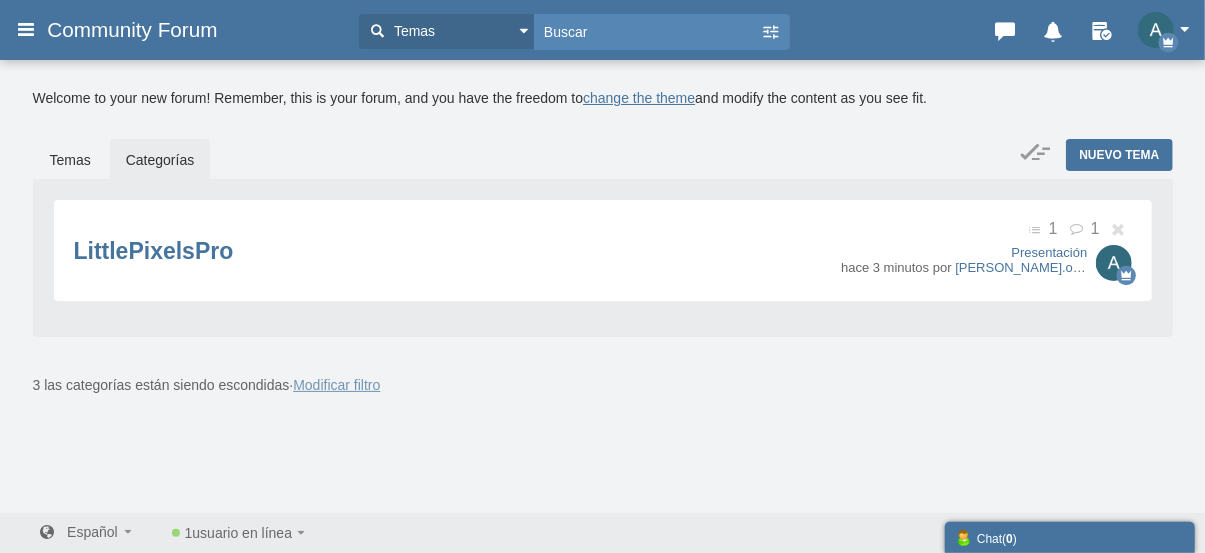 click on "Los mensajes están desactivados. Permitirles enviar o recibir mensajes.
Habilitar mensajes
Cancelar
×
Modal title
Aceptar
Welcome to your new forum! Remember, this is your forum, and you have the freedom to  change the theme  and modify the content as you see fit.
Nuevo tema
Temas
Categorías
LittlePixelsPro
1
1" at bounding box center [602, 285] 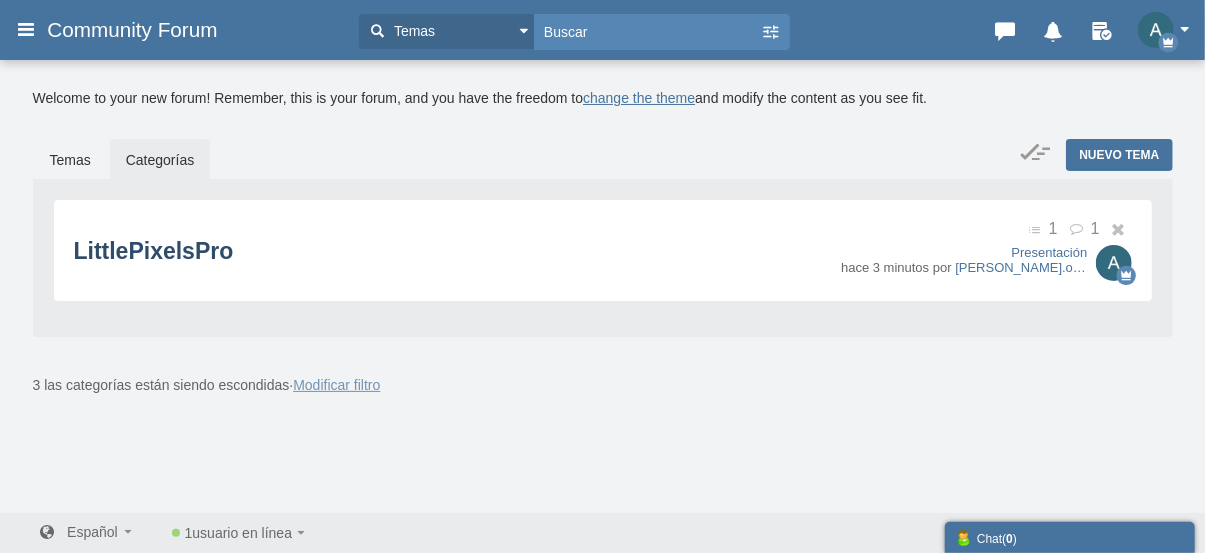 click on "LittlePixelsPro" at bounding box center [154, 251] 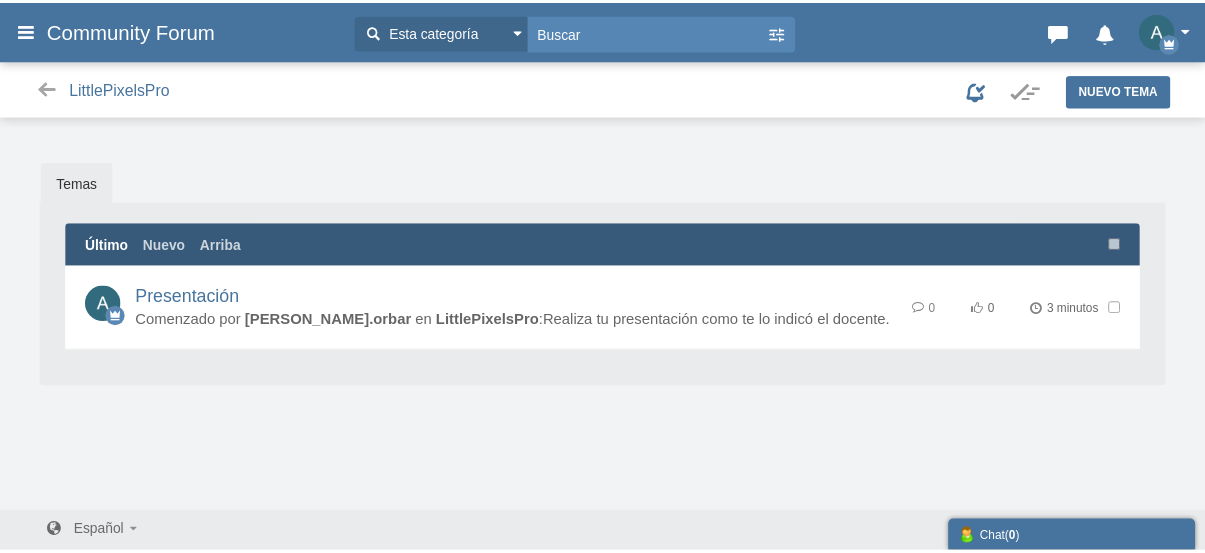 scroll, scrollTop: 0, scrollLeft: 0, axis: both 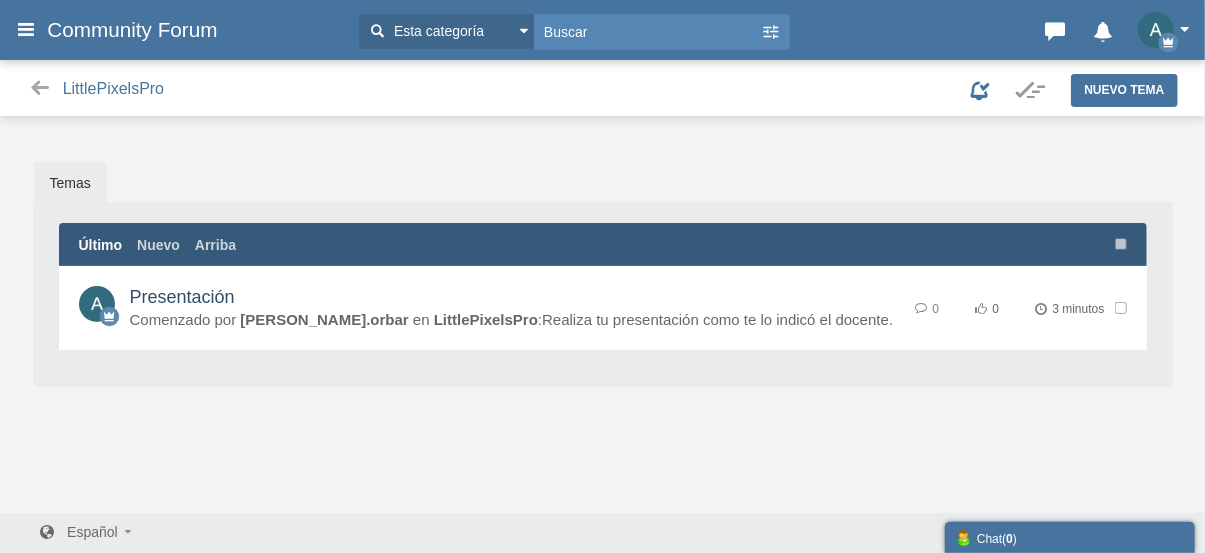 click on "Presentación" at bounding box center (182, 297) 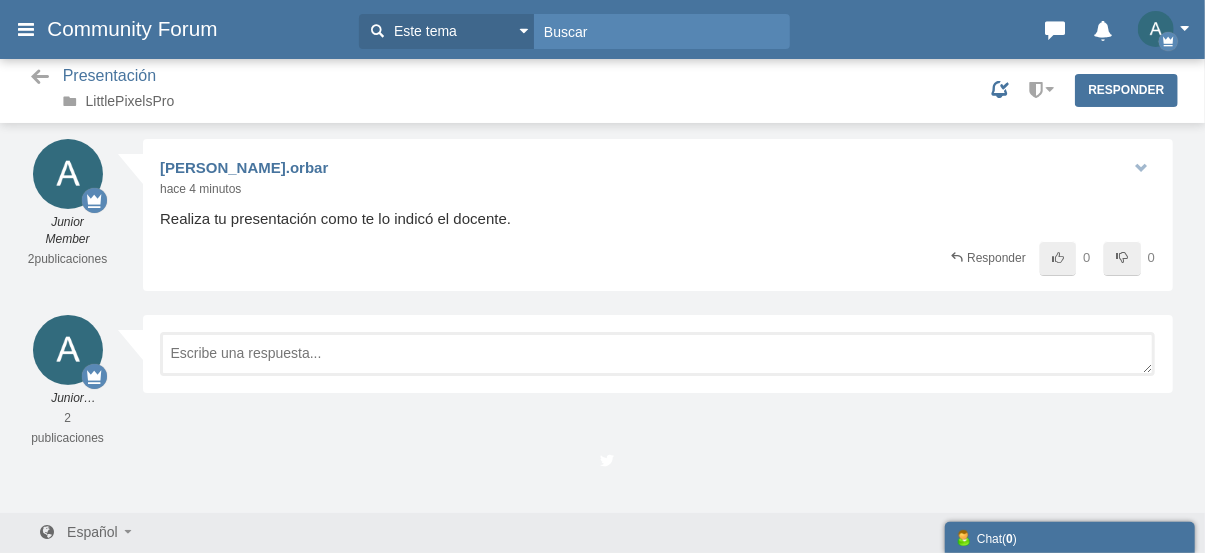 scroll, scrollTop: 0, scrollLeft: 0, axis: both 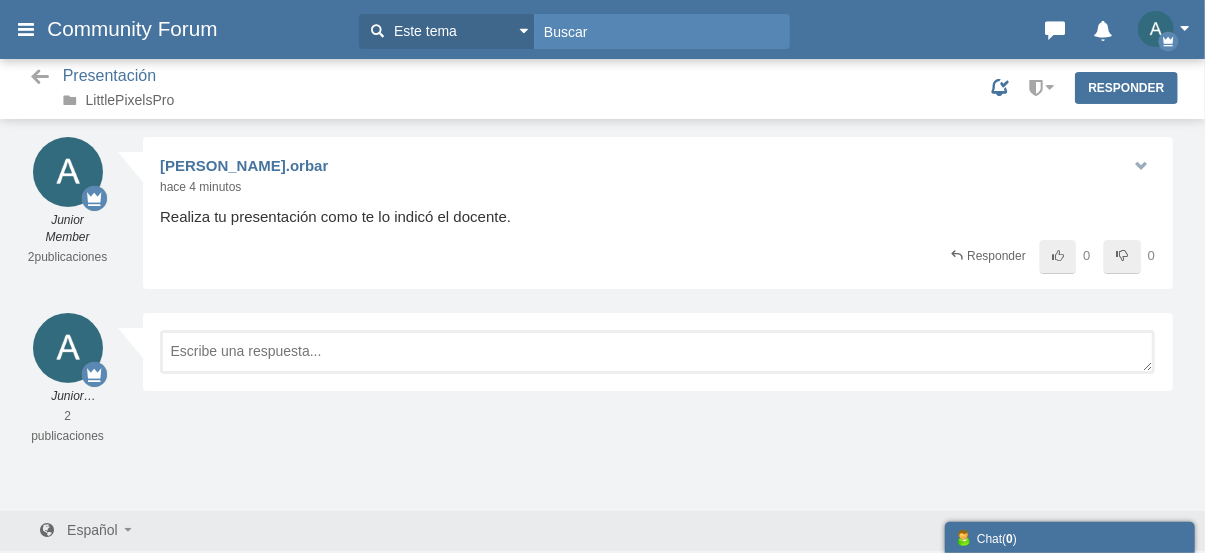 click on "Compartir
Editar
Mover
[GEOGRAPHIC_DATA]
Cambiar propiedad
Reporte" at bounding box center [1144, 165] 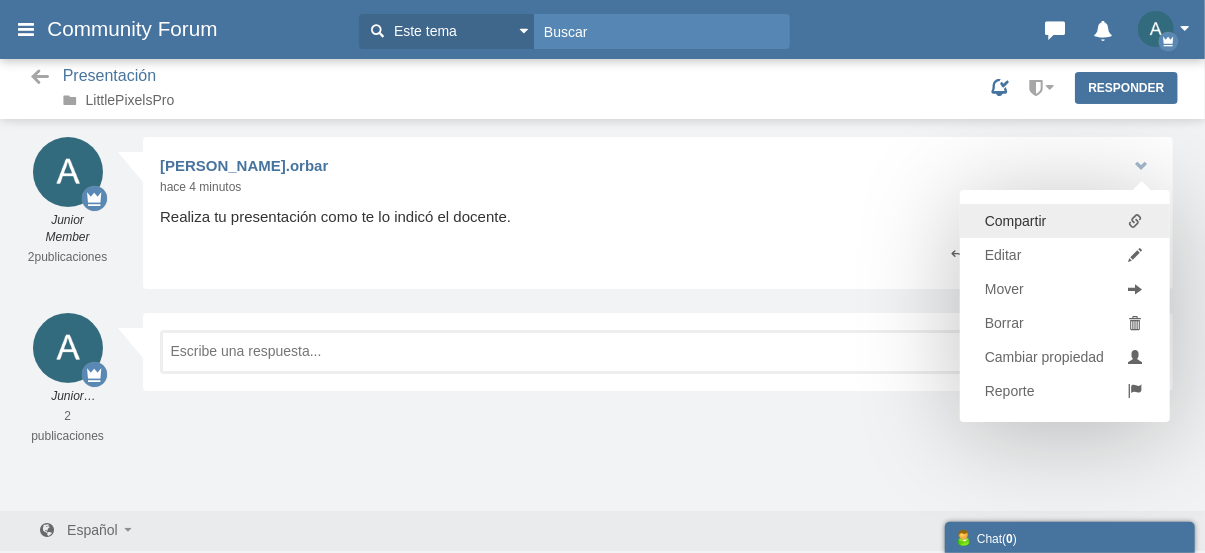 click on "Compartir" at bounding box center [1065, 221] 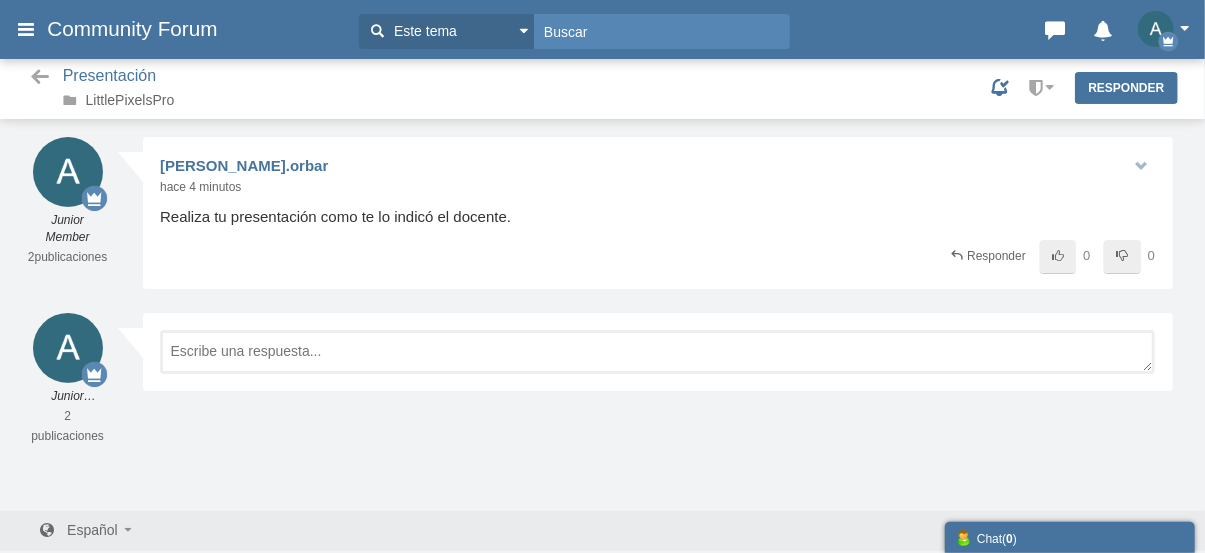 click on "[PERSON_NAME].orbar" at bounding box center [244, 165] 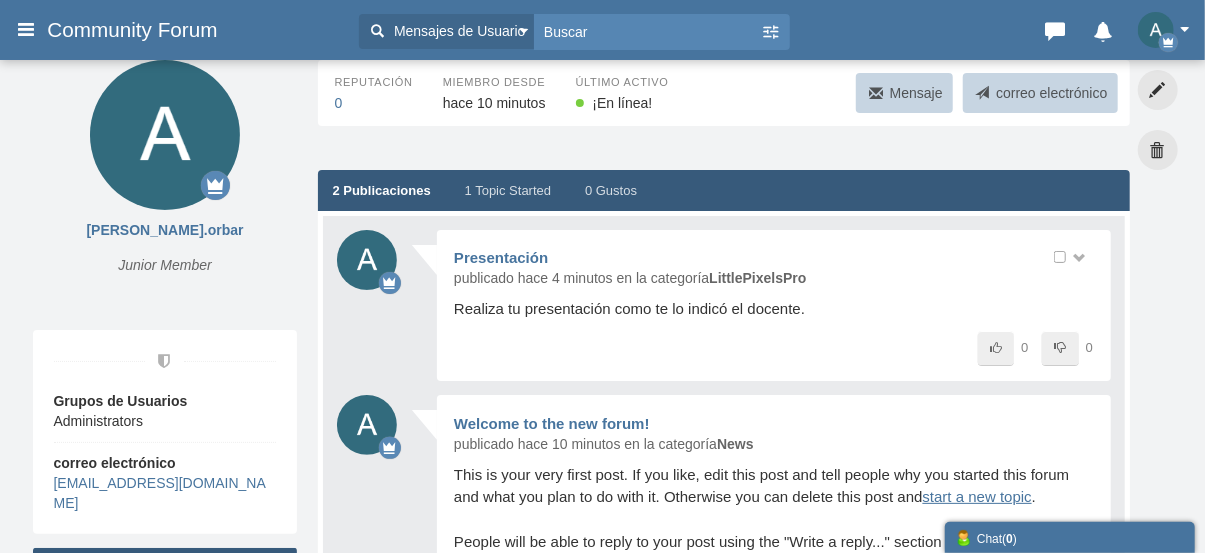 scroll, scrollTop: 0, scrollLeft: 0, axis: both 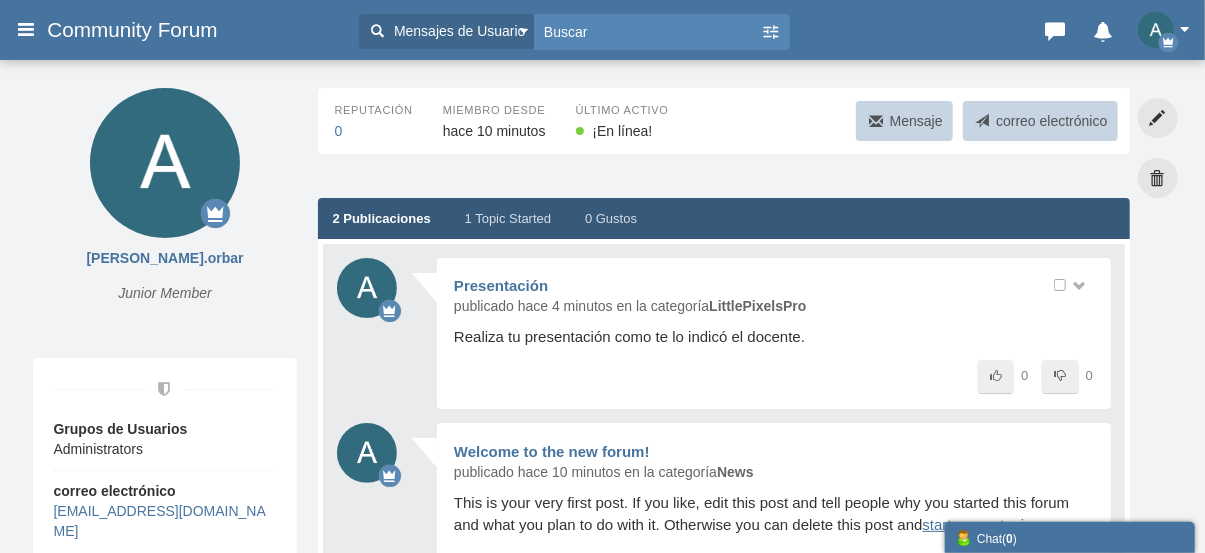 click at bounding box center [1079, 286] 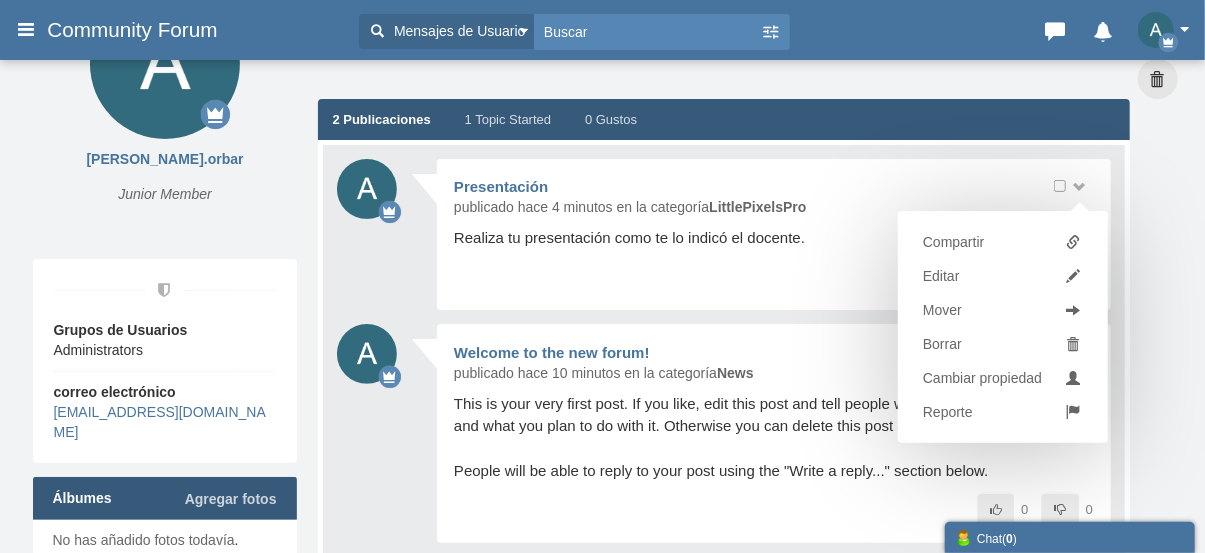 scroll, scrollTop: 0, scrollLeft: 0, axis: both 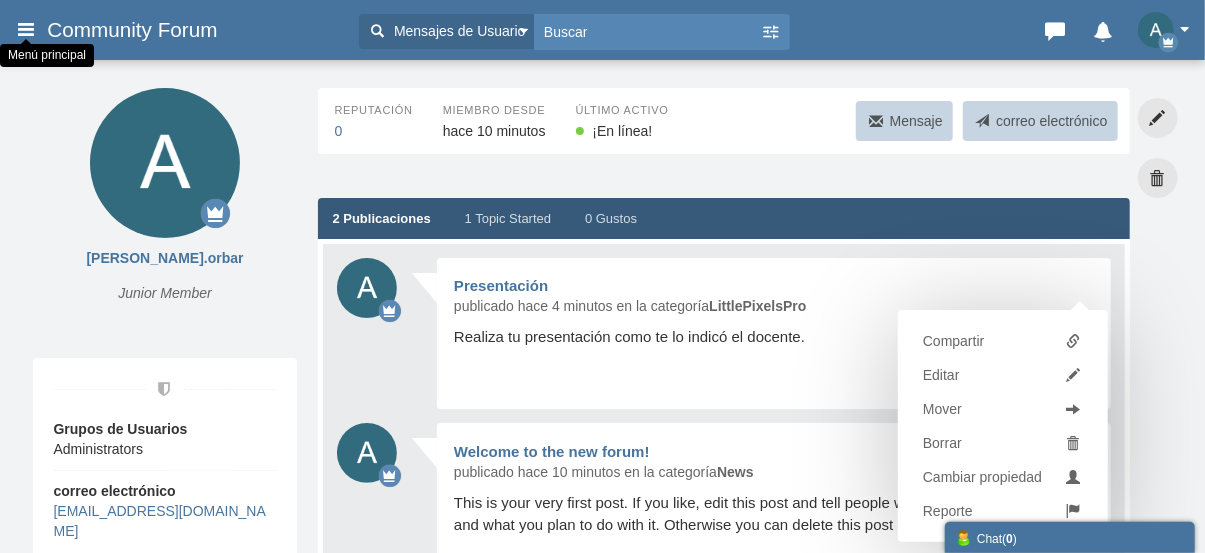 click at bounding box center [26, 29] 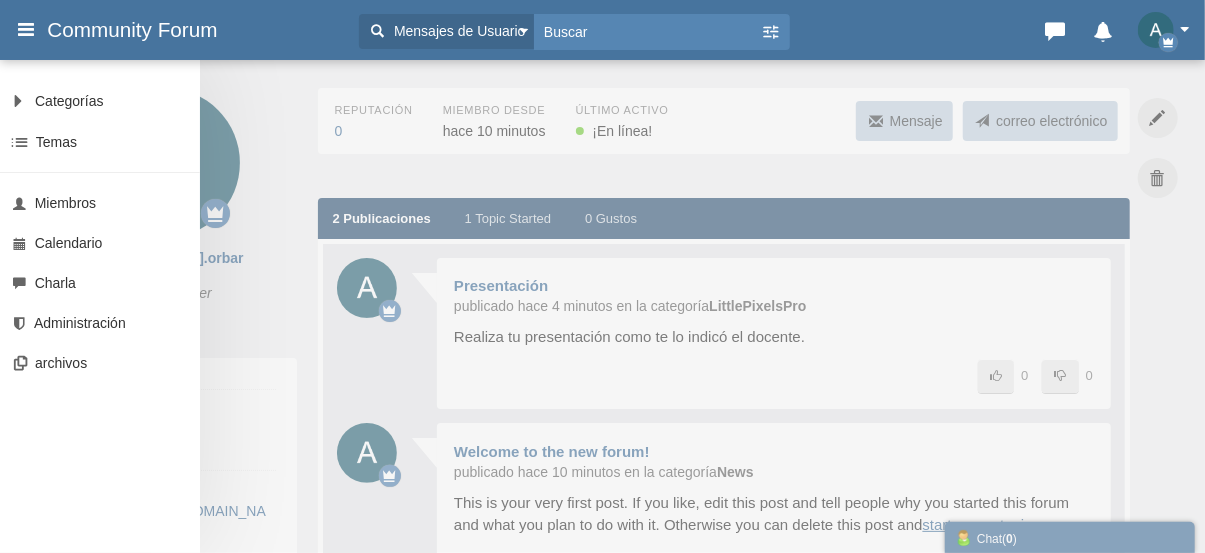 click on "Categorías
todas las categorias Categorías
LittlePixelsPro
Temas
Buscar
Miembros
Calendario
Charla
Administración
archivos
Nuevo tema" at bounding box center [602, 276] 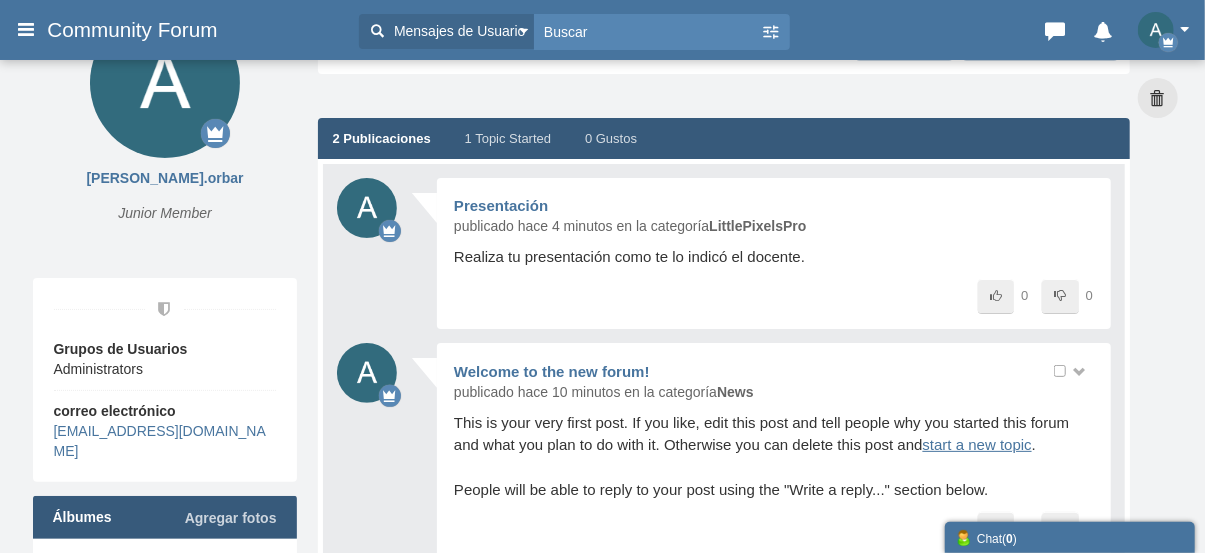 scroll, scrollTop: 0, scrollLeft: 0, axis: both 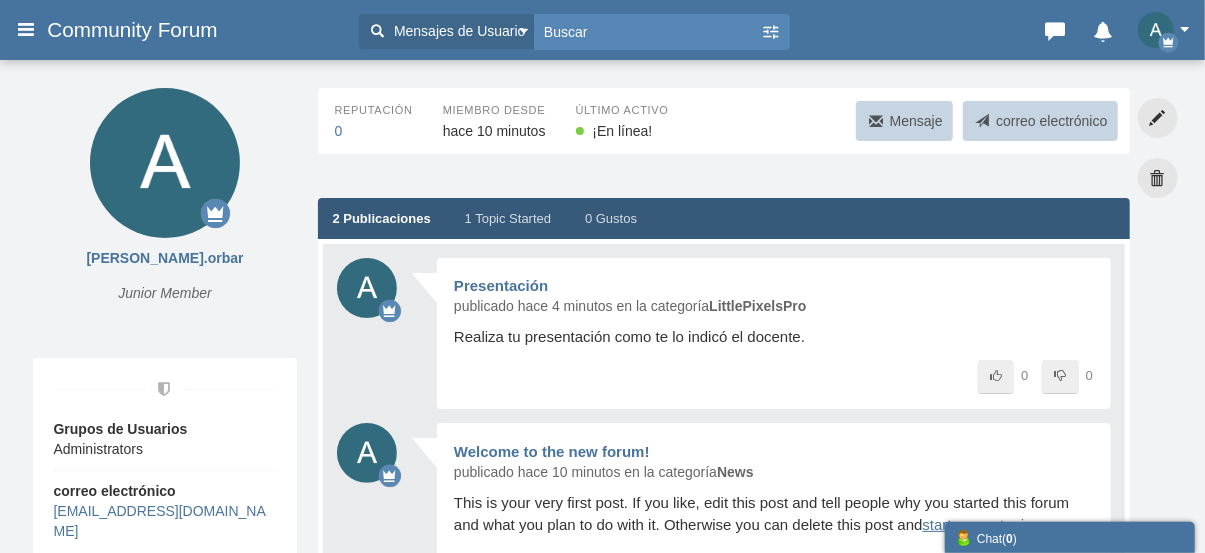 click on "Topic Started" at bounding box center [513, 218] 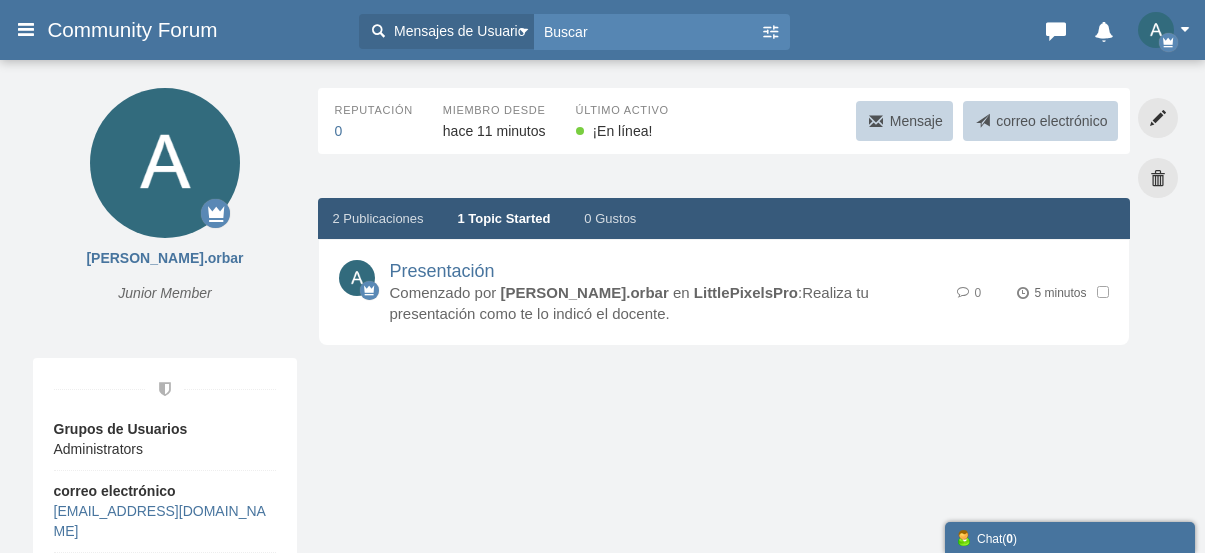 scroll, scrollTop: 0, scrollLeft: 0, axis: both 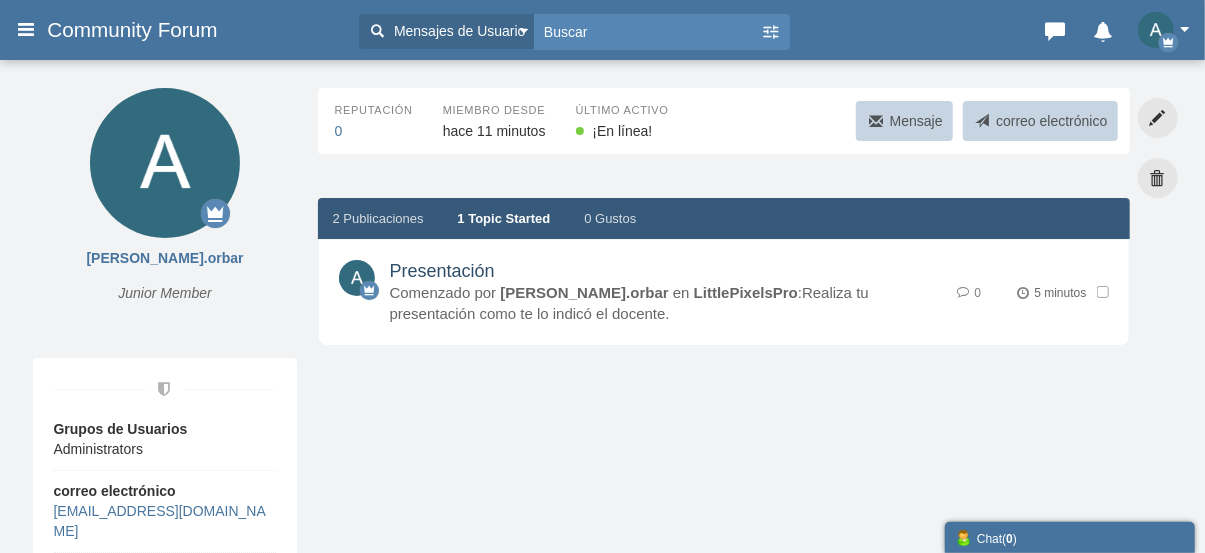 drag, startPoint x: 588, startPoint y: 245, endPoint x: 555, endPoint y: 249, distance: 33.24154 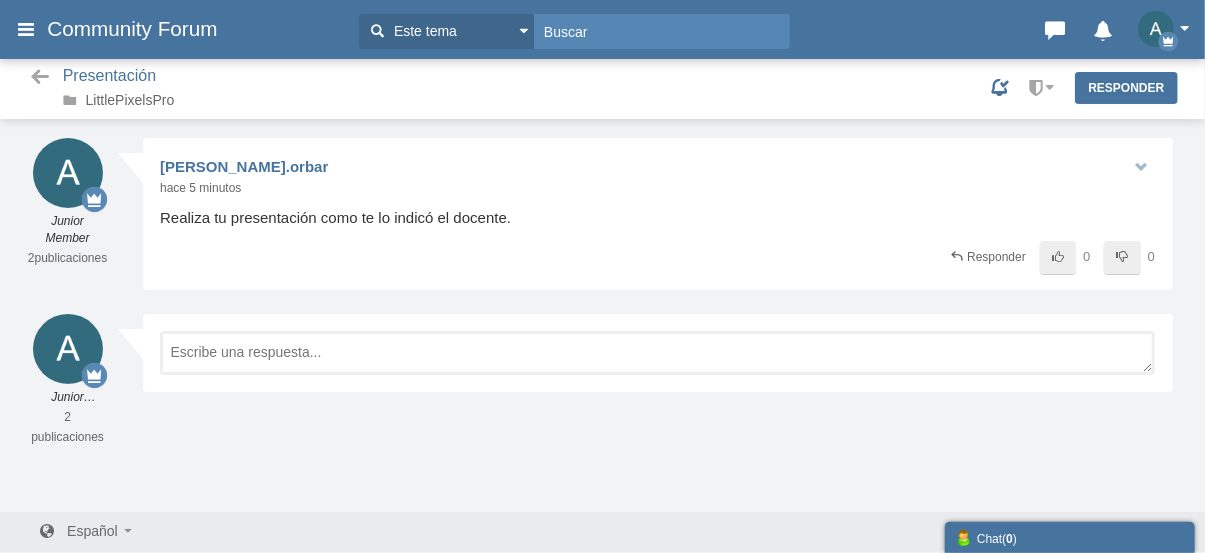 scroll, scrollTop: 2, scrollLeft: 0, axis: vertical 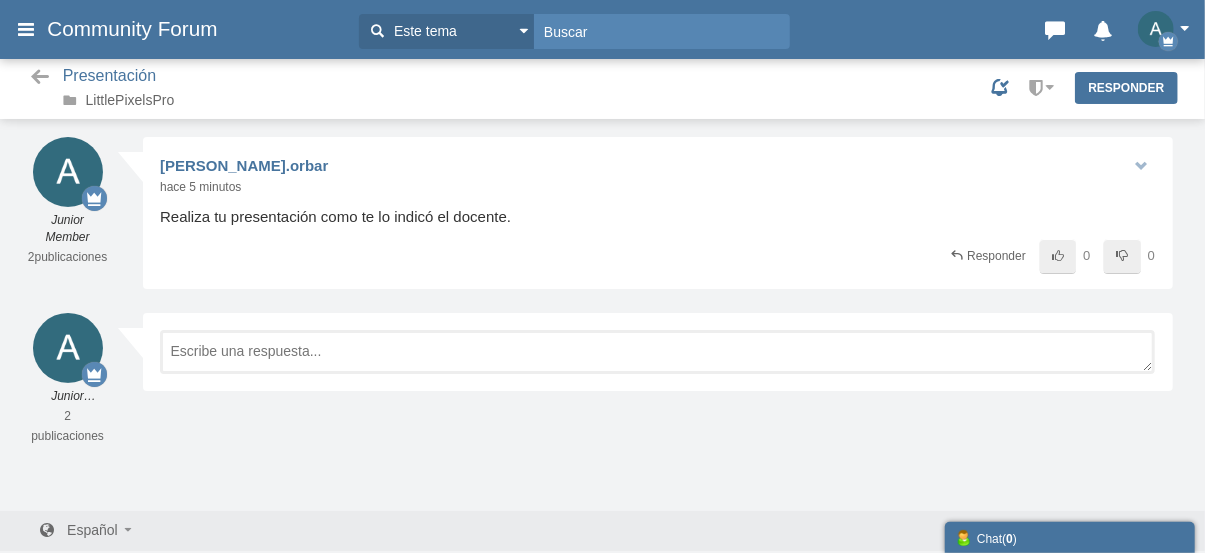 click on "Compartir
Editar
Mover
Borrar
Cambiar propiedad
Reporte" at bounding box center [1144, 165] 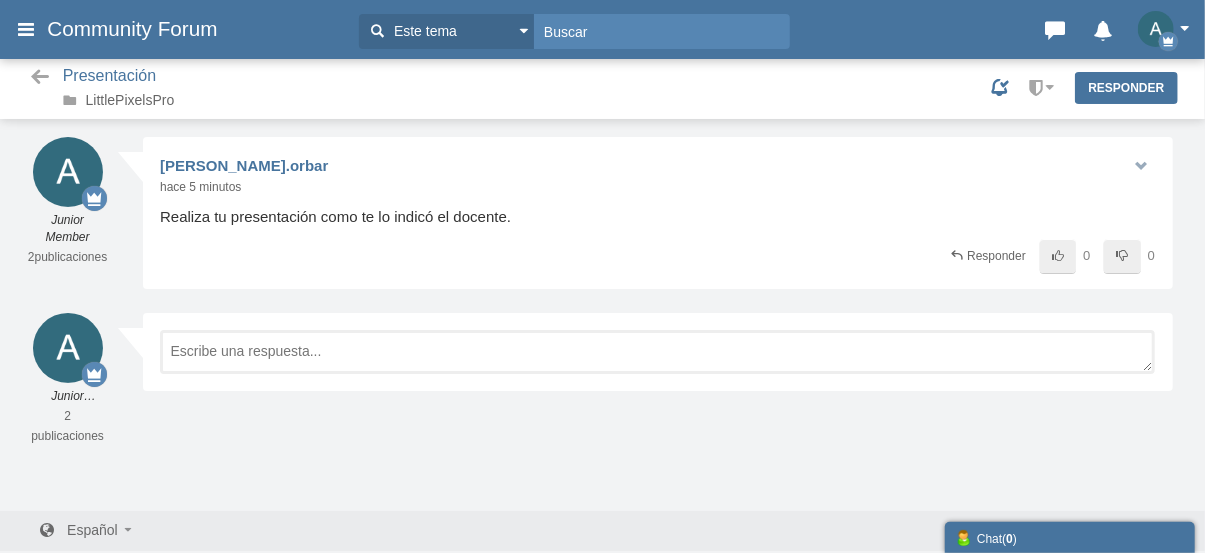 click at bounding box center (1141, 166) 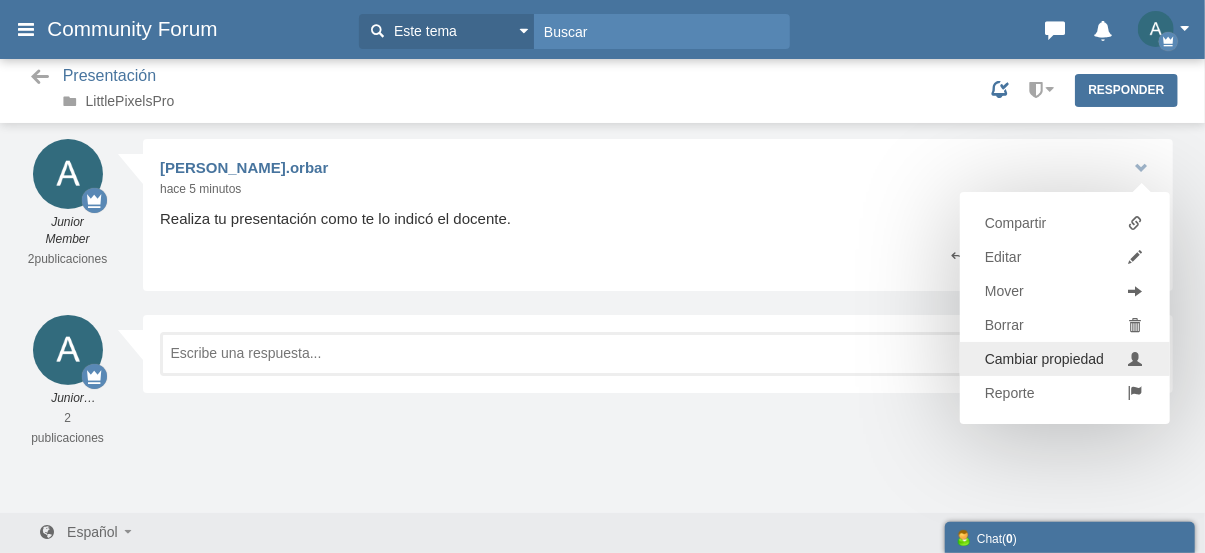 scroll, scrollTop: 0, scrollLeft: 0, axis: both 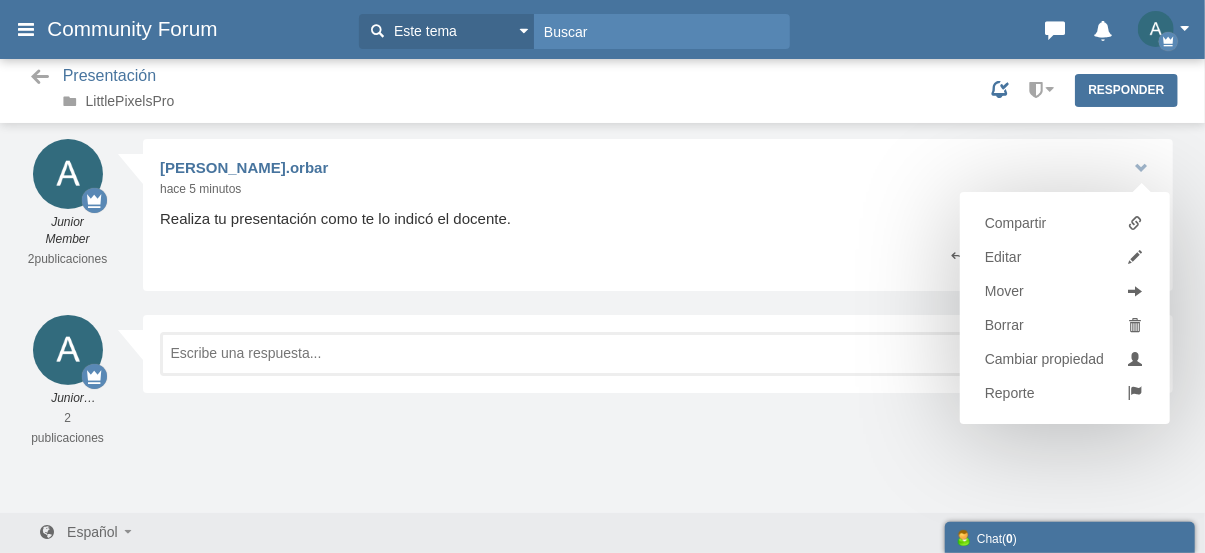 click on "alonso.orbar
Junior Member
2   publicaciones
Responder
Eliminando datos adjuntos...
getFilename get_filesize
0%
Cancelar
Cargando...
getFilename get_filesize
getFilename get_filesize
Borrar
Insertar en línea" at bounding box center (603, 381) 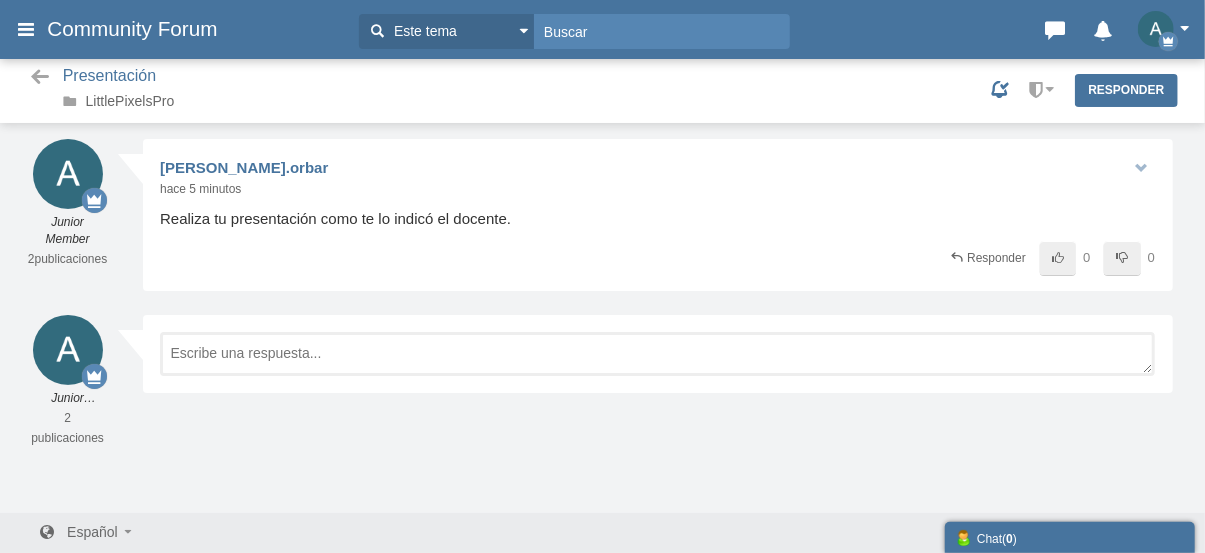 click on "Compartir
Editar
Mover
Borrar
Cambiar propiedad
Reporte
alonso.orbar
Junior Member
hace 5 minutos" at bounding box center [658, 215] 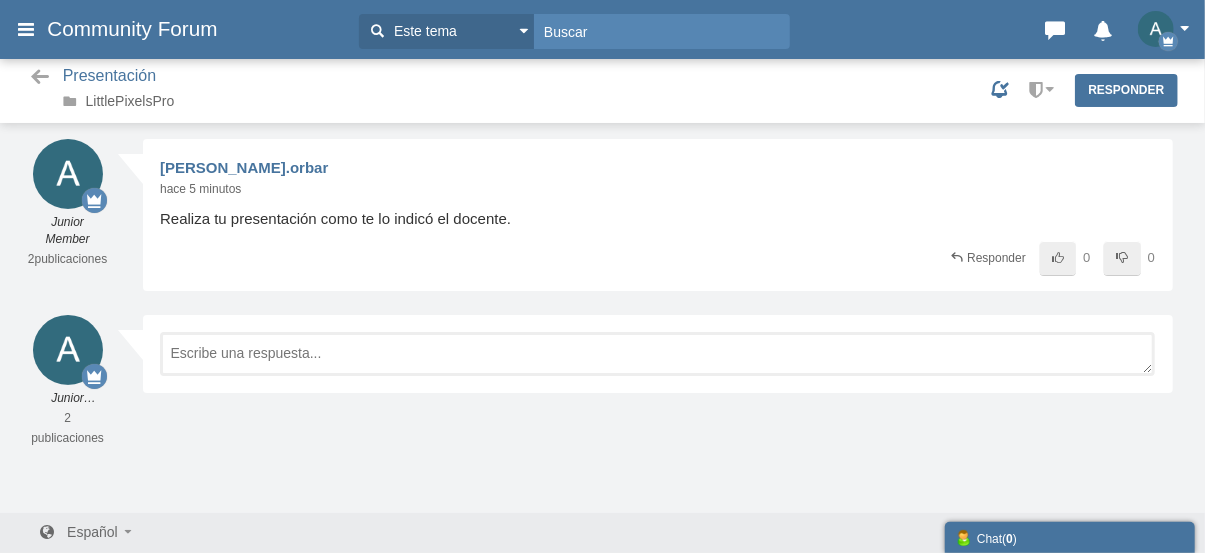 click on "Este tema" at bounding box center [423, 31] 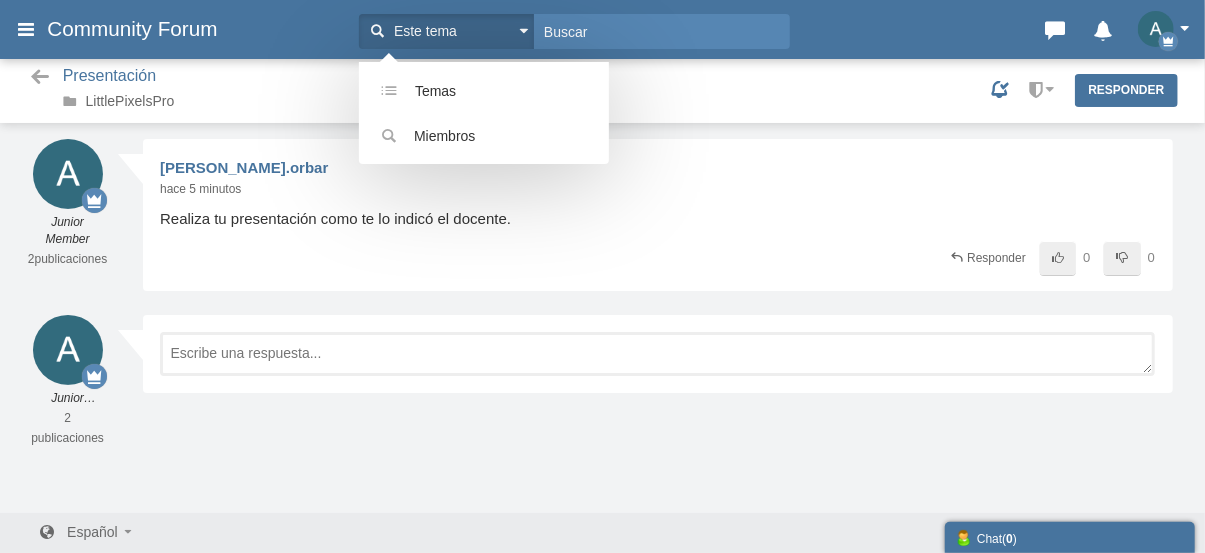 click on "Este tema" at bounding box center [423, 31] 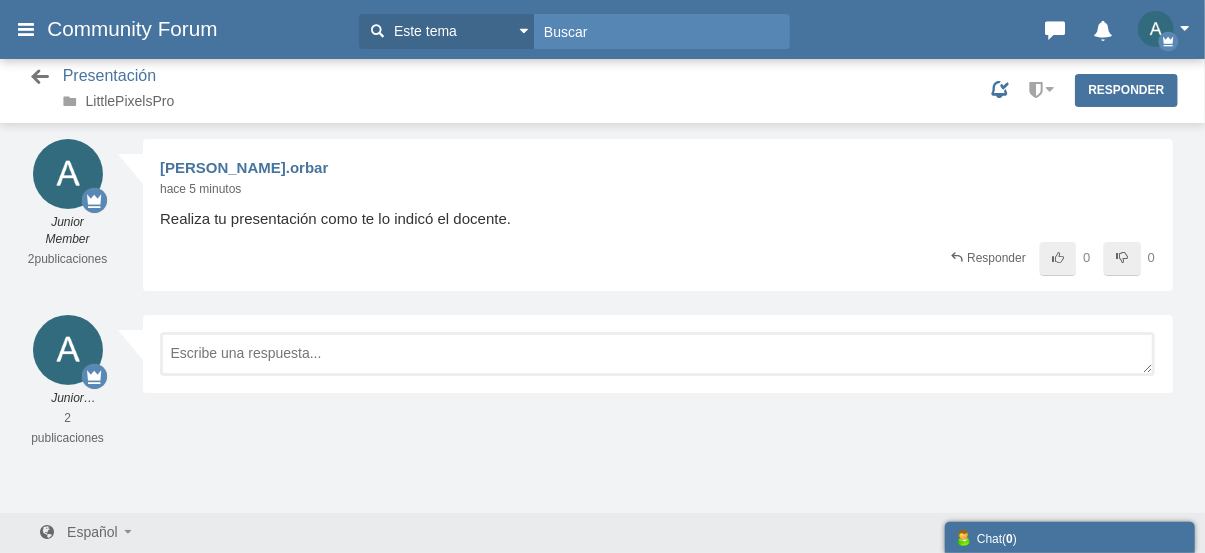 click at bounding box center (40, 77) 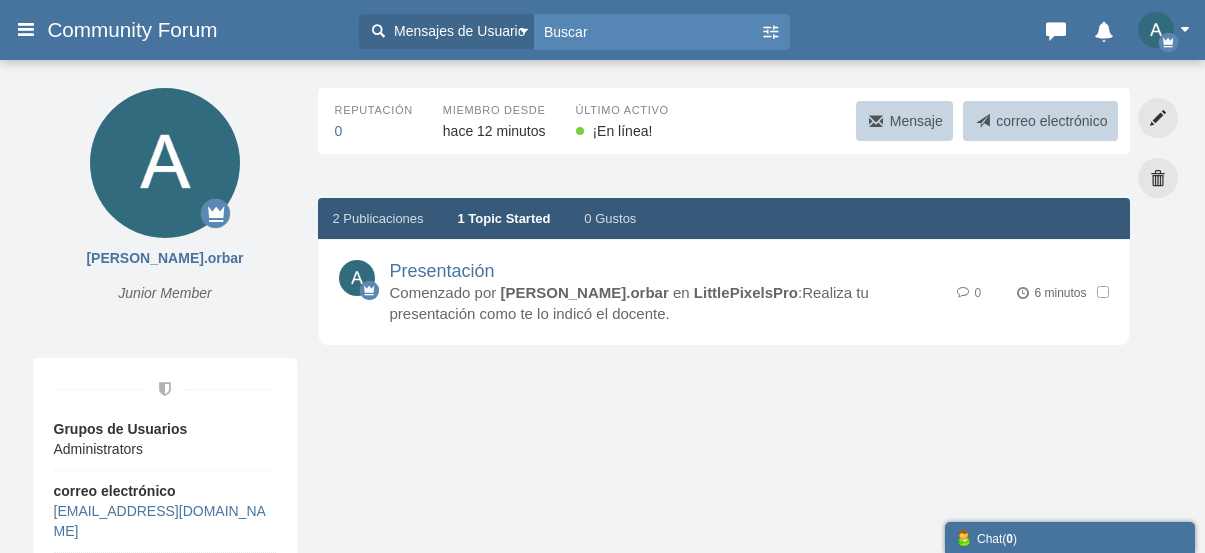 scroll, scrollTop: 0, scrollLeft: 0, axis: both 